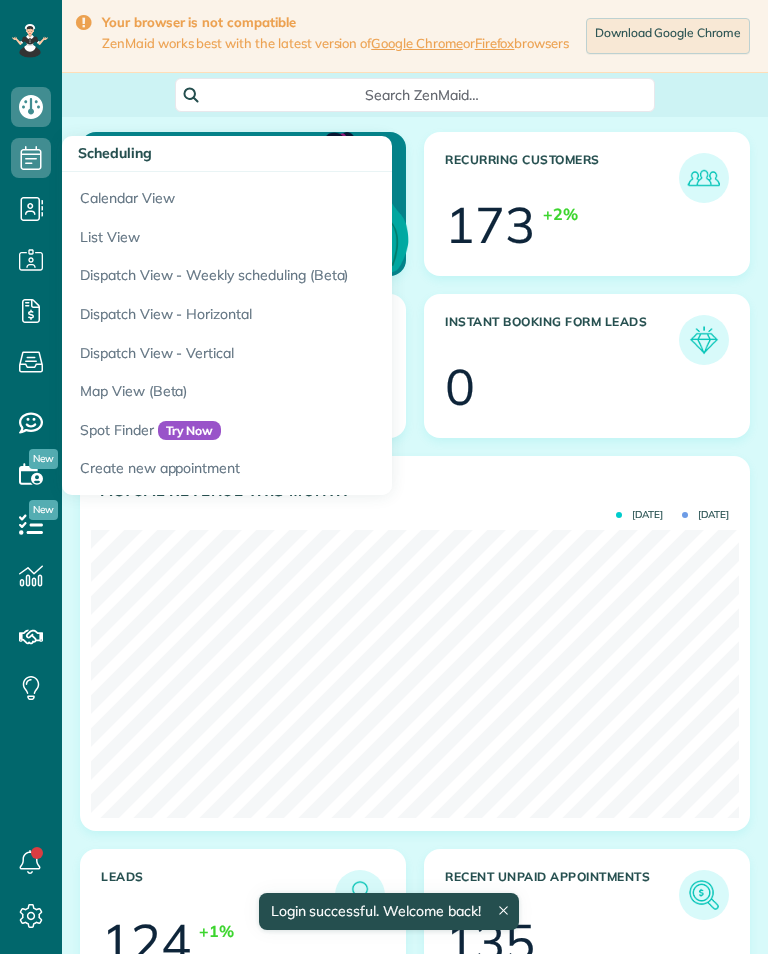scroll, scrollTop: 0, scrollLeft: 0, axis: both 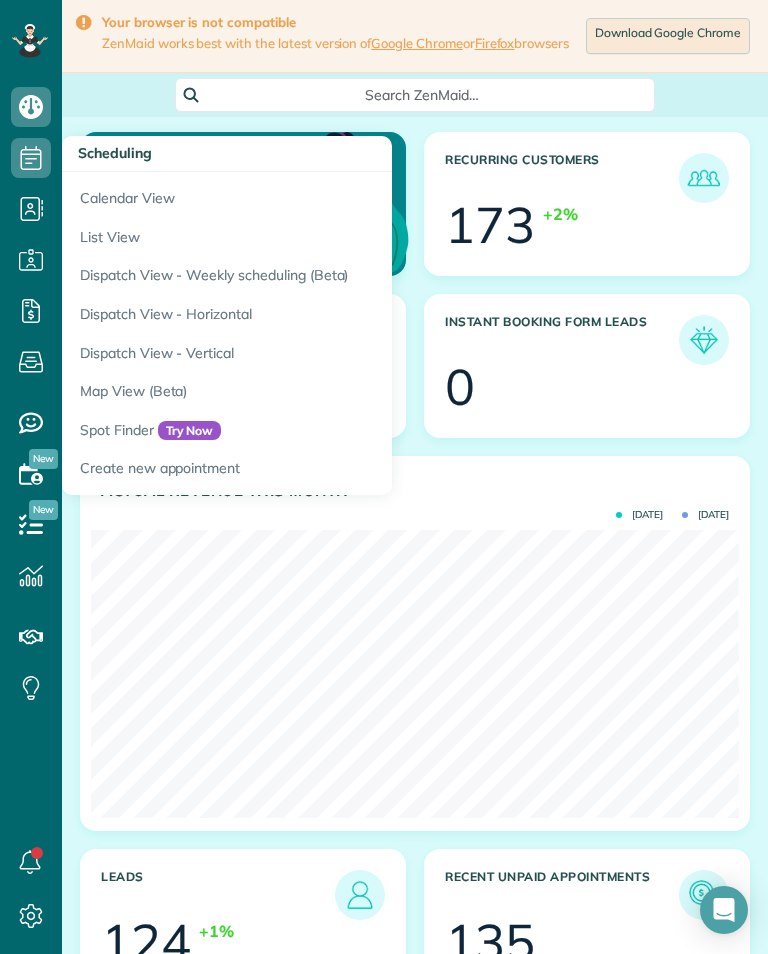 click on "Calendar View" at bounding box center (312, 195) 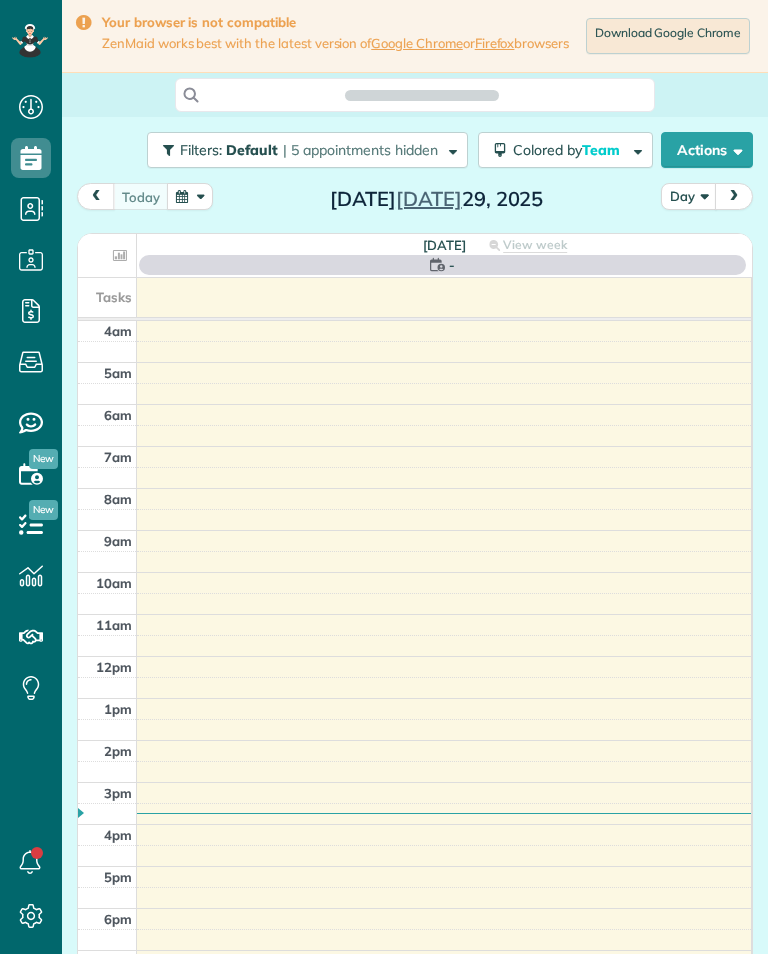 scroll, scrollTop: 0, scrollLeft: 0, axis: both 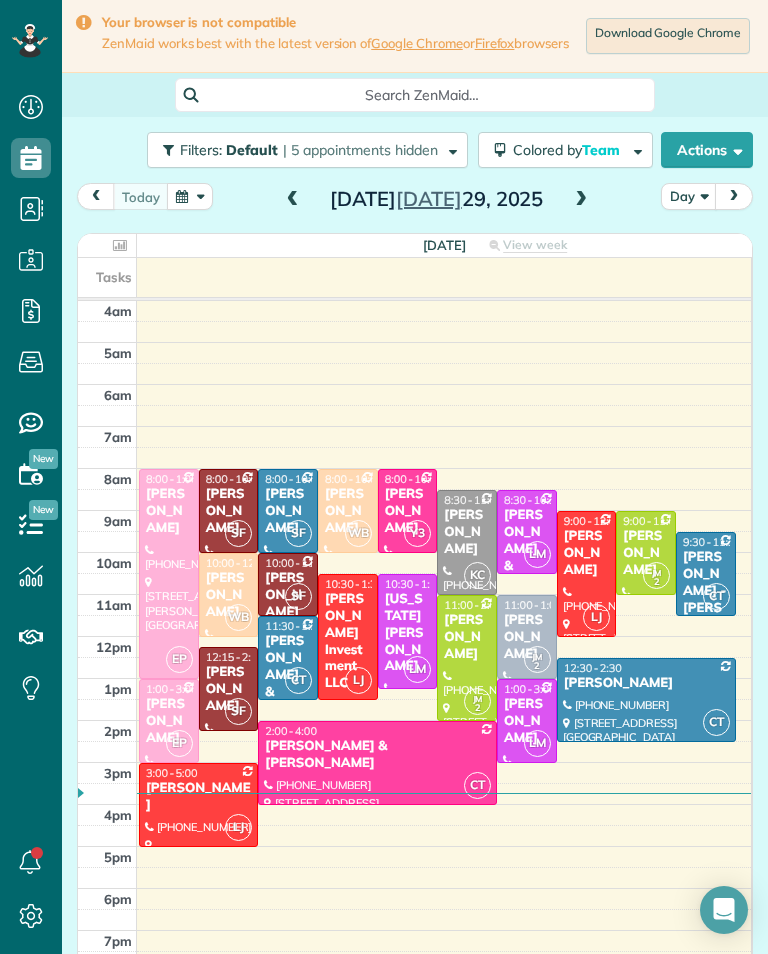 click at bounding box center (581, 200) 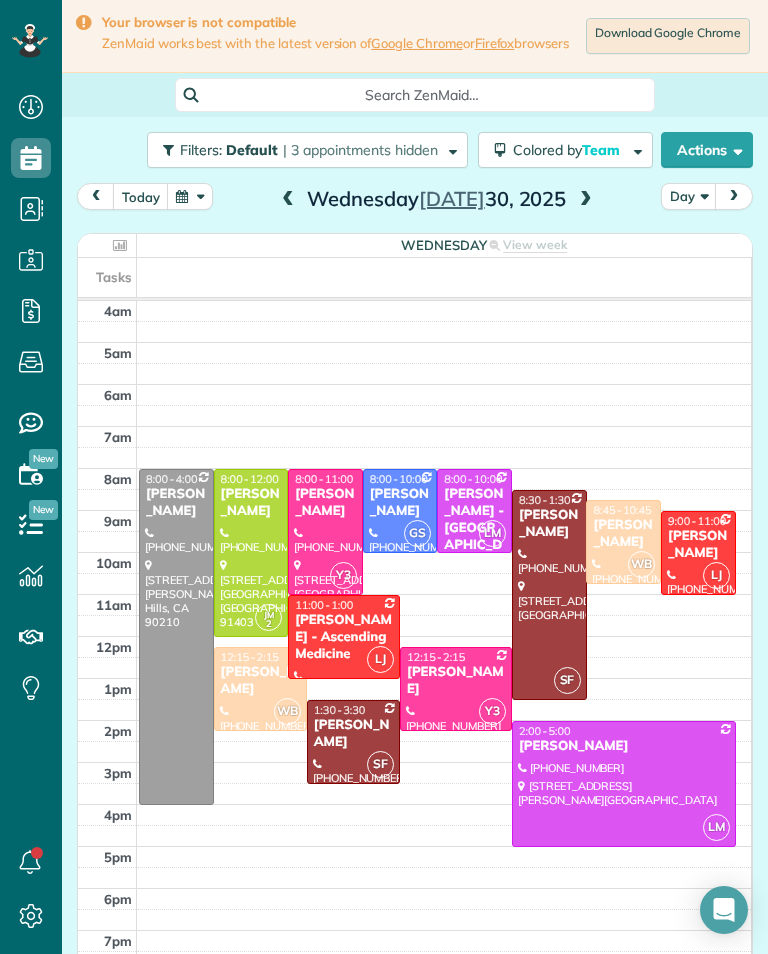 click at bounding box center [586, 200] 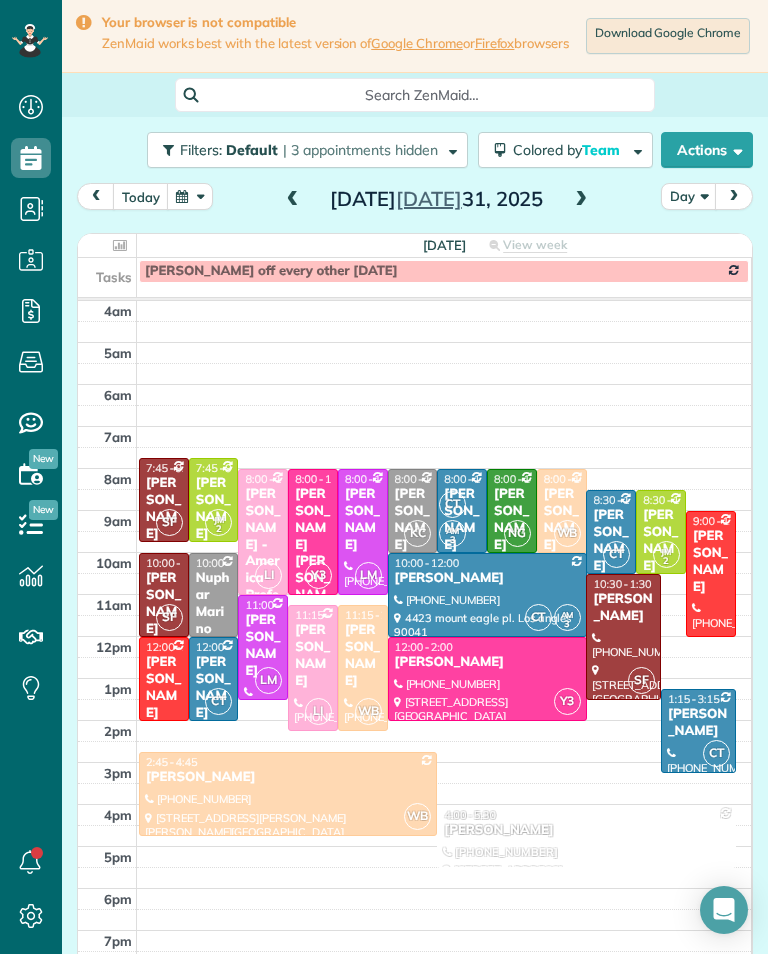 click at bounding box center [581, 200] 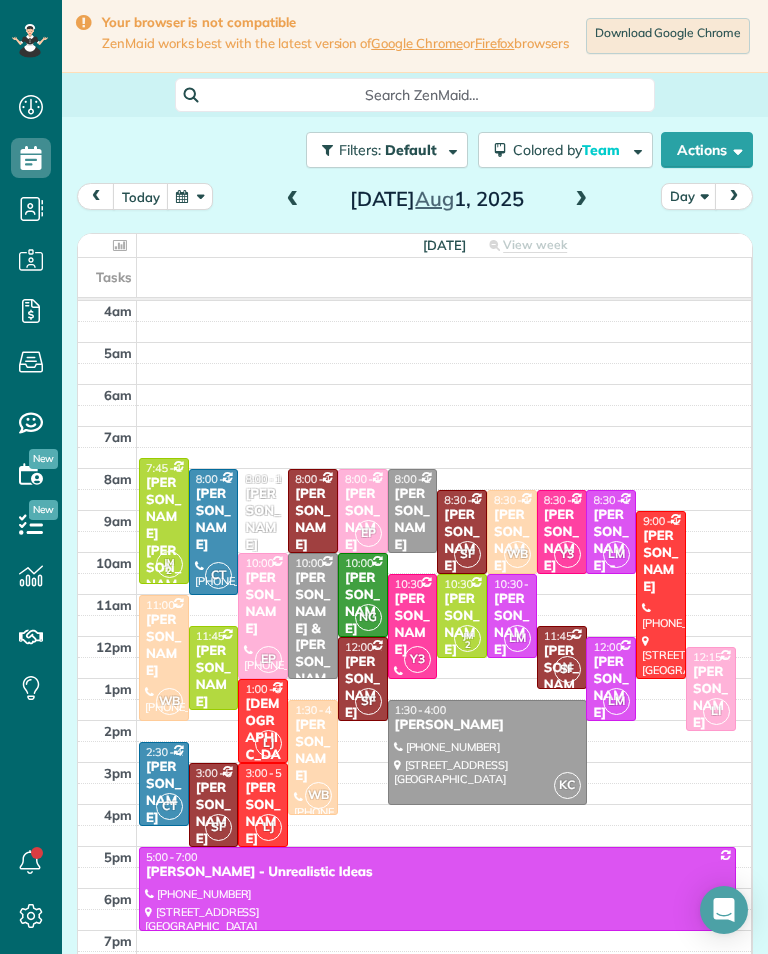 click at bounding box center [293, 200] 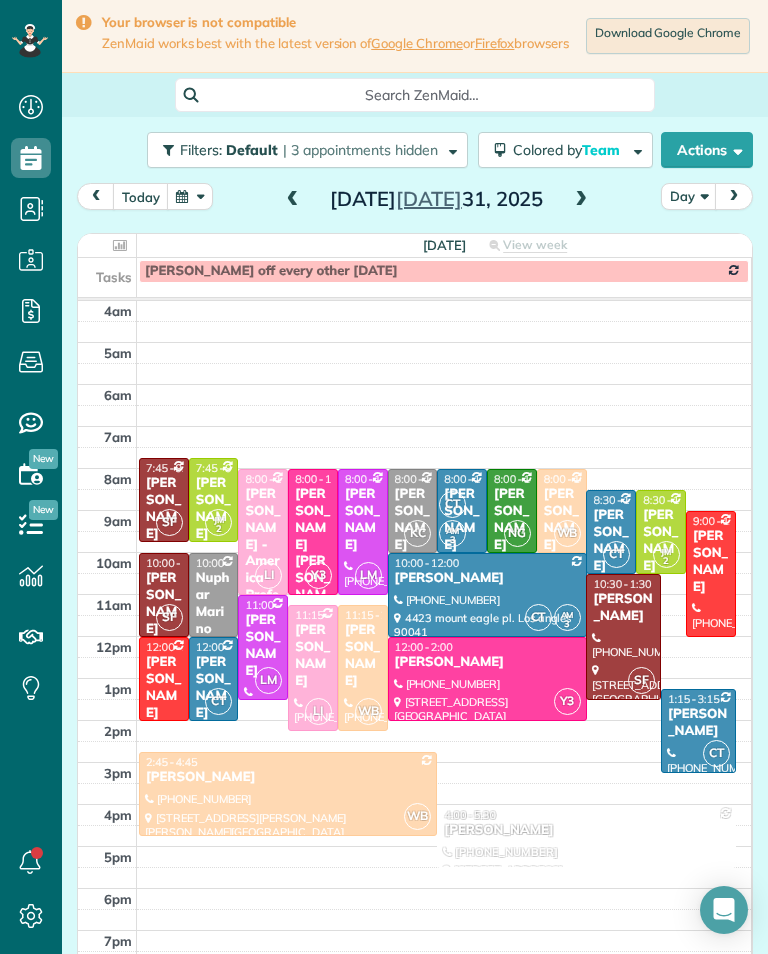 click on "Nuphar Marino" at bounding box center [214, 604] 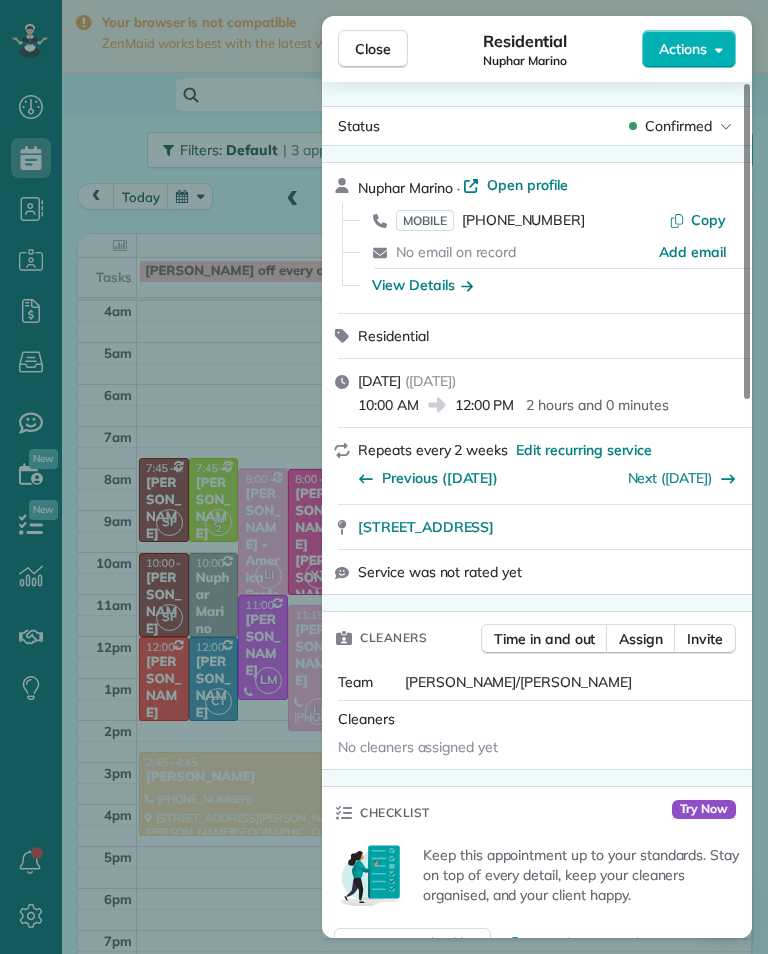 click on "Close Residential Nuphar Marino Actions Status Confirmed Nuphar Marino · Open profile MOBILE (818) 770-9047 Copy No email on record Add email View Details Residential Thursday, July 31, 2025 ( in 2 days ) 10:00 AM 12:00 PM 2 hours and 0 minutes Repeats every 2 weeks Edit recurring service Previous (Jul 17) Next (Aug 14) 9650 Gothic Ave North Hills CA 91343 Service was not rated yet Cleaners Time in and out Assign Invite Team Karla/Karina Cleaners No cleaners assigned yet Checklist Try Now Keep this appointment up to your standards. Stay on top of every detail, keep your cleaners organised, and your client happy. Assign a checklist Watch a 5 min demo Billing Billing actions Service Service Price (1x $140.00) $140.00 Add an item Overcharge $0.00 Discount $0.00 Coupon discount - Primary tax - Secondary tax - Total appointment price $140.00 Tips collected New feature! $0.00 Unpaid Mark as paid Total including tip $140.00 Get paid online in no-time! Send an invoice and reward your cleaners with tips Key # - Notes" at bounding box center (384, 477) 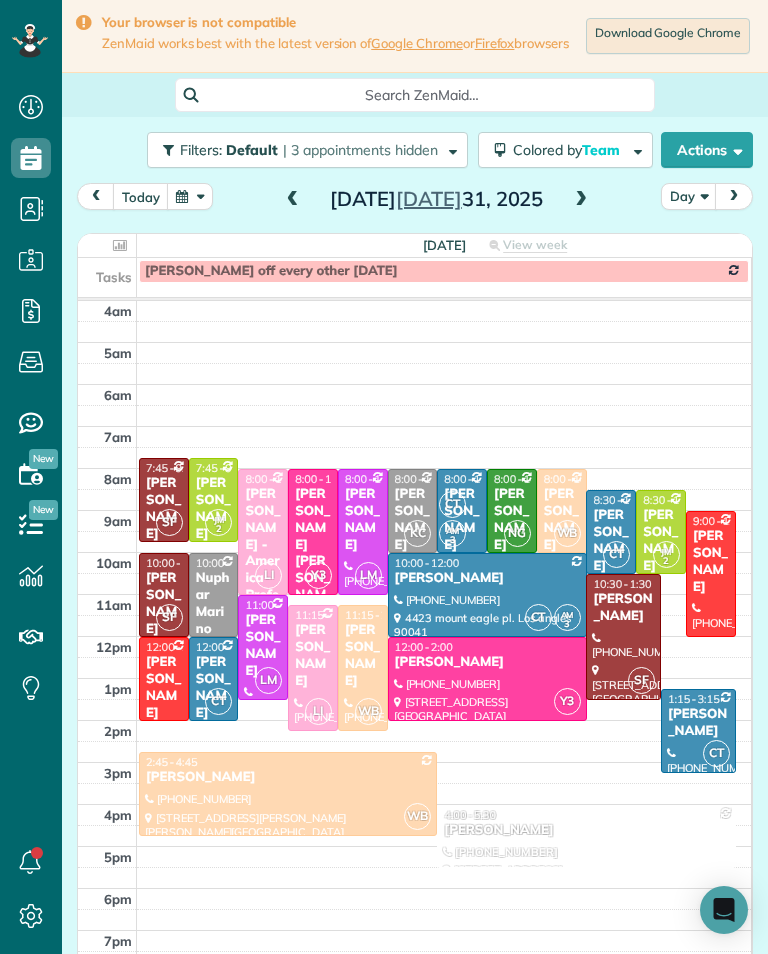 click at bounding box center (190, 196) 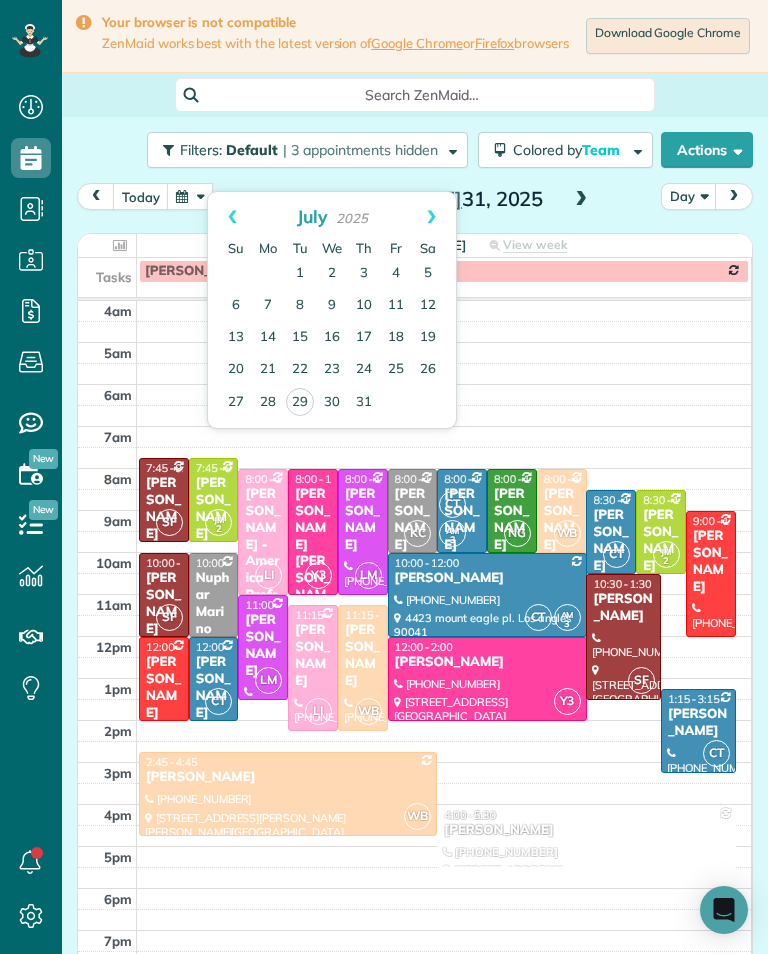 click at bounding box center [190, 196] 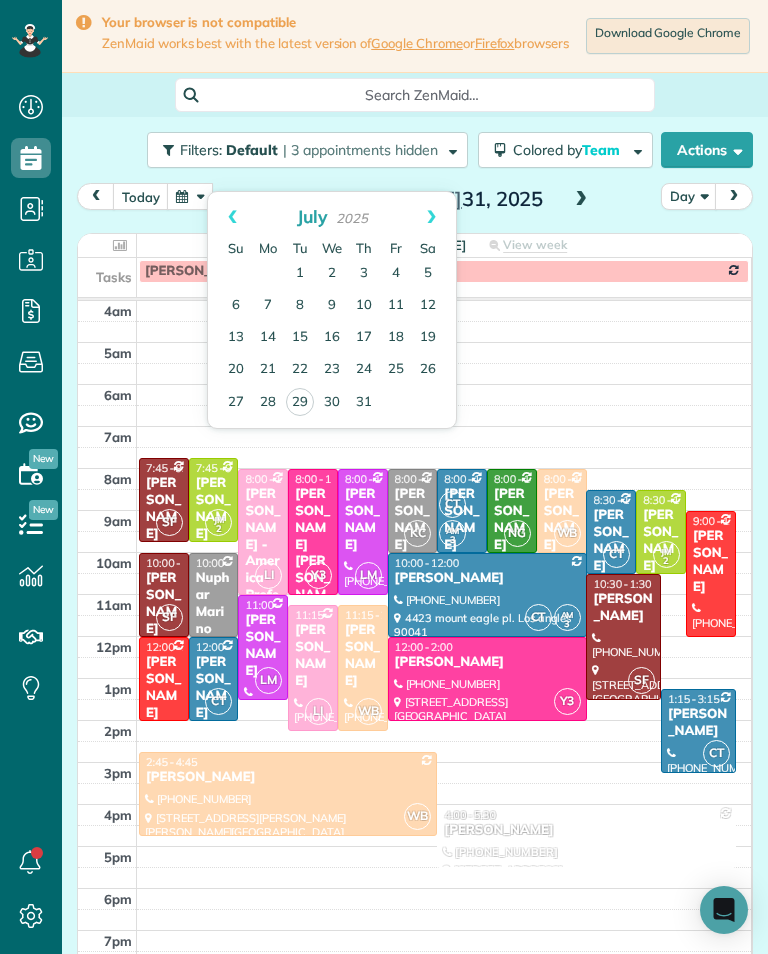 scroll, scrollTop: 985, scrollLeft: 62, axis: both 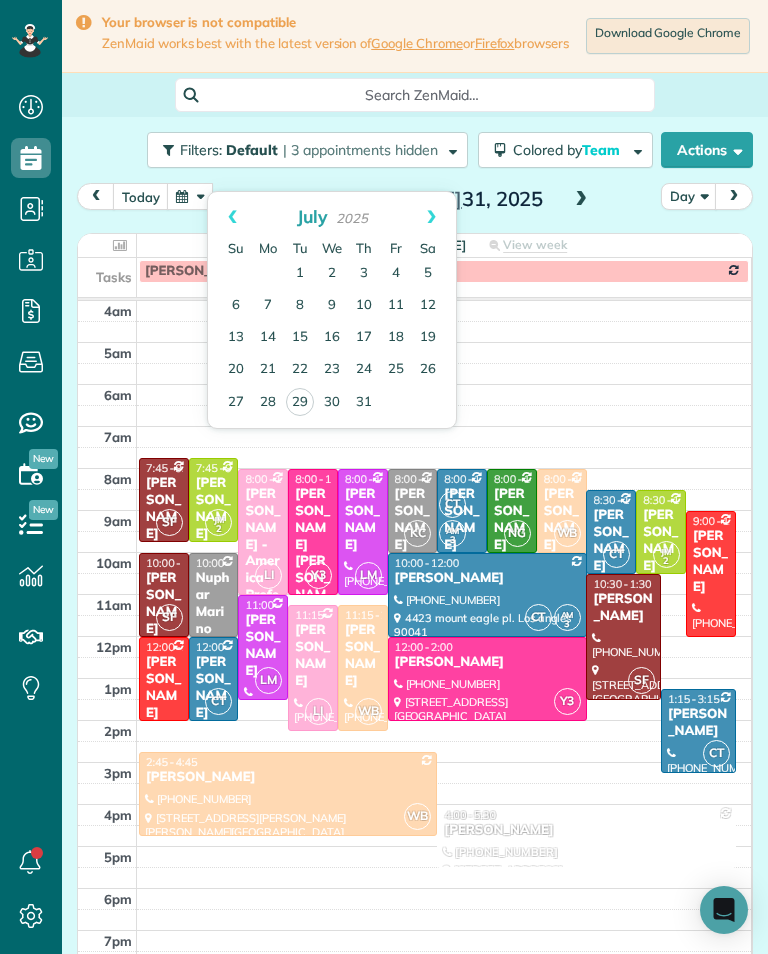 click on "28" at bounding box center [268, 403] 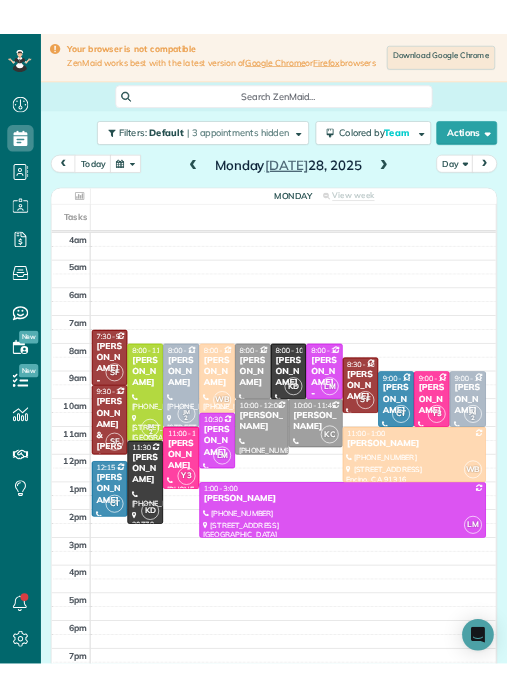 scroll, scrollTop: 985, scrollLeft: 62, axis: both 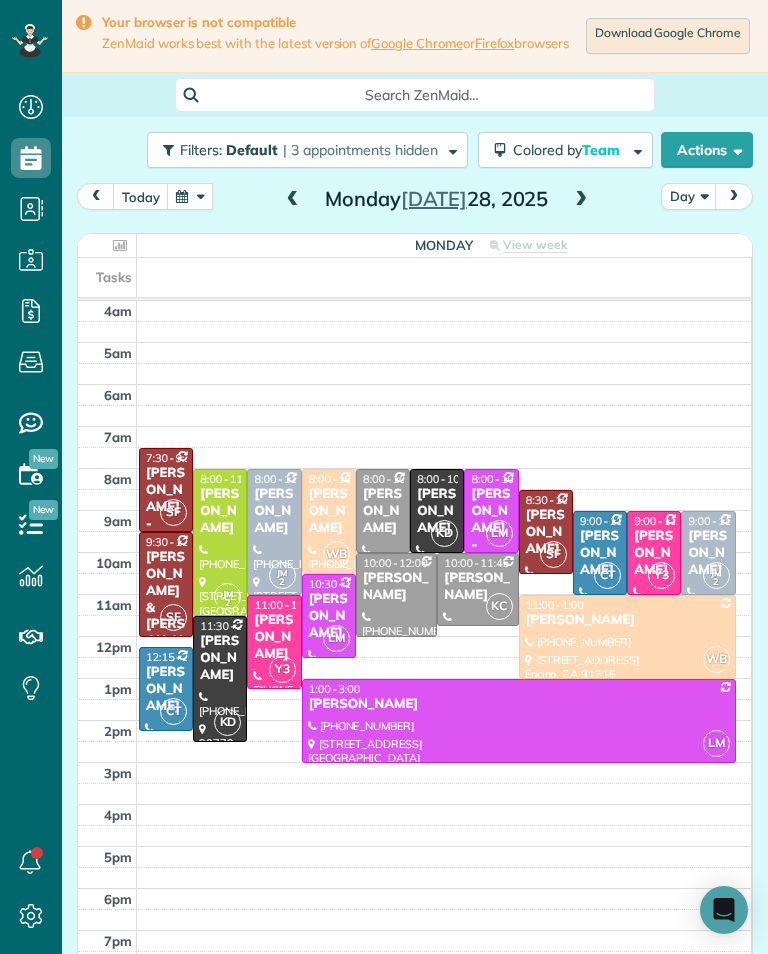 click at bounding box center [190, 196] 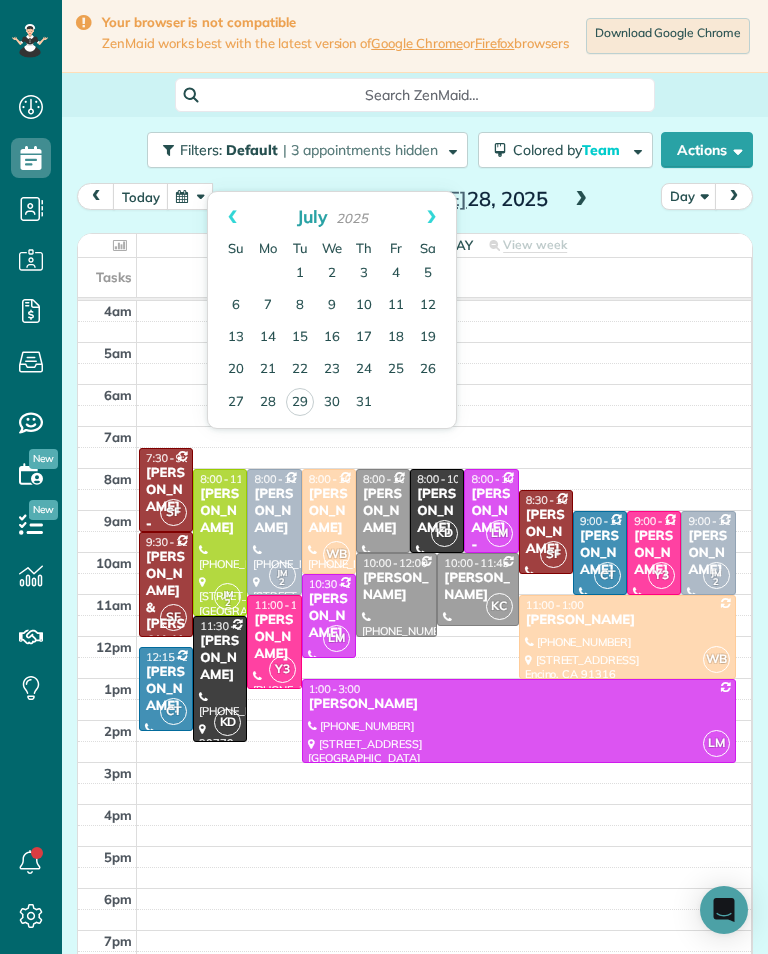 click on "Next" at bounding box center [431, 217] 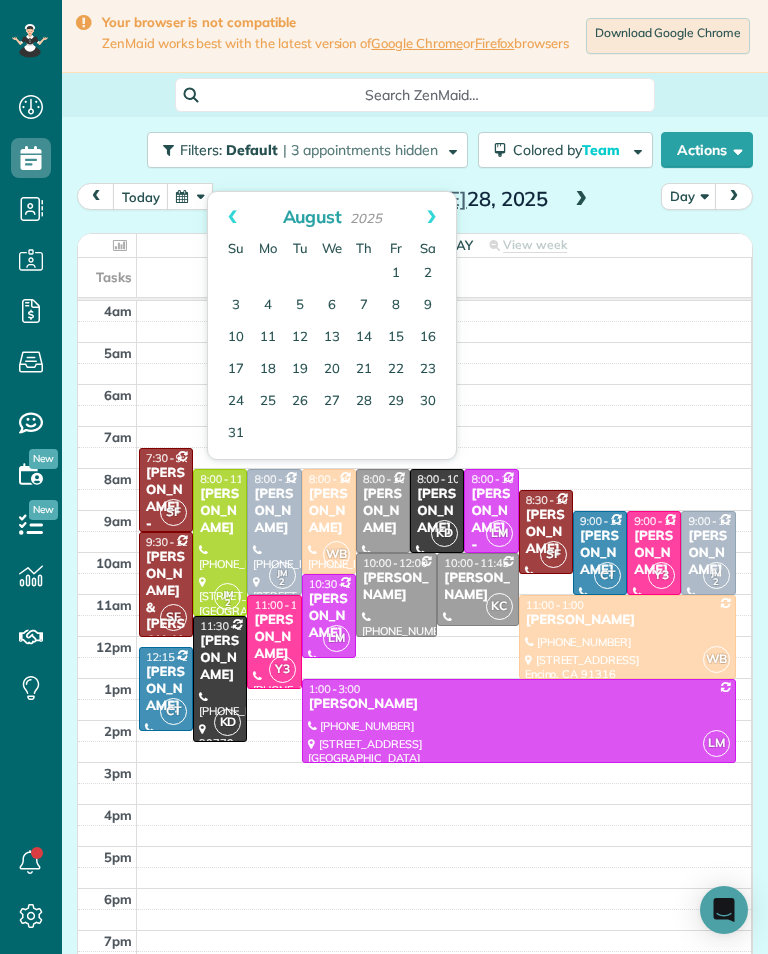 click on "2" at bounding box center (428, 274) 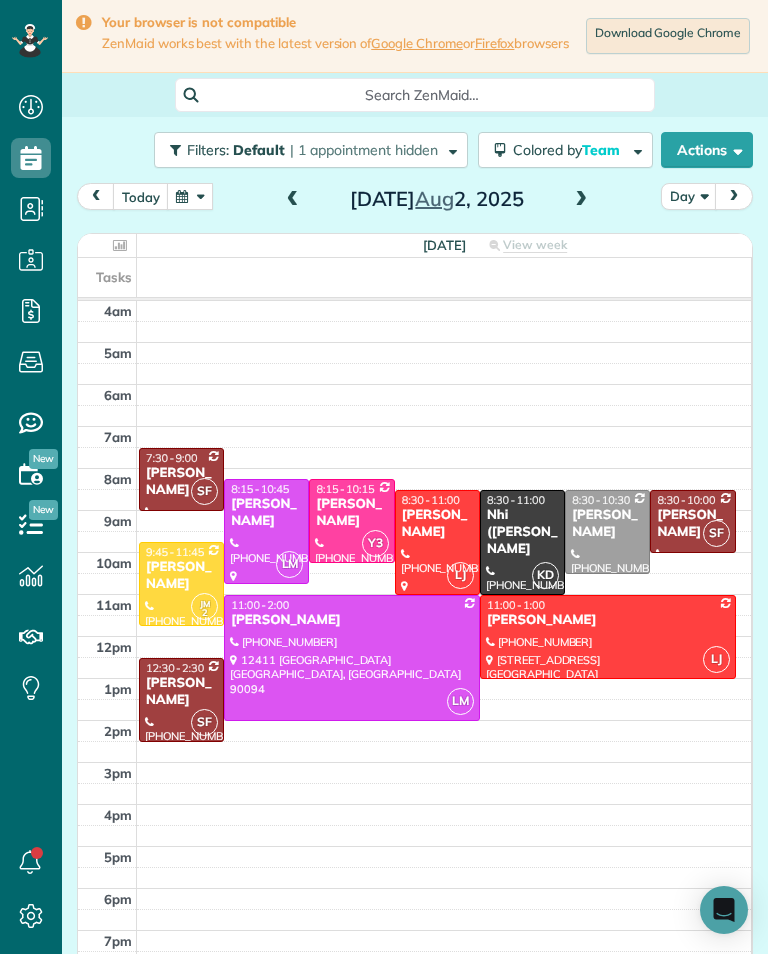 click at bounding box center [581, 200] 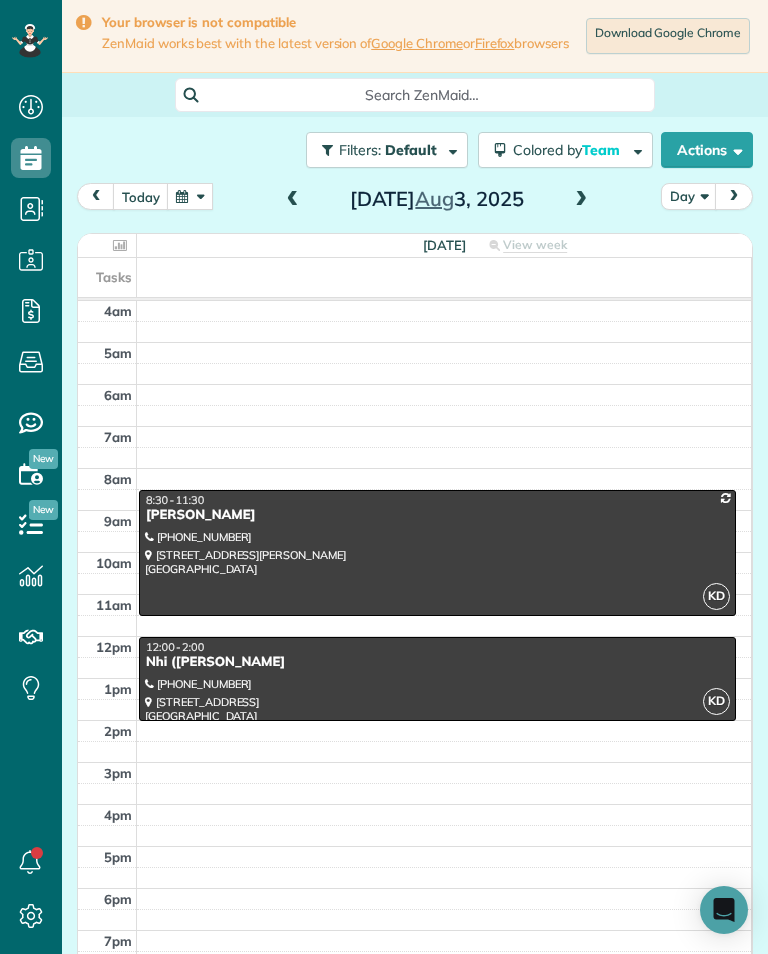 click at bounding box center (437, 679) 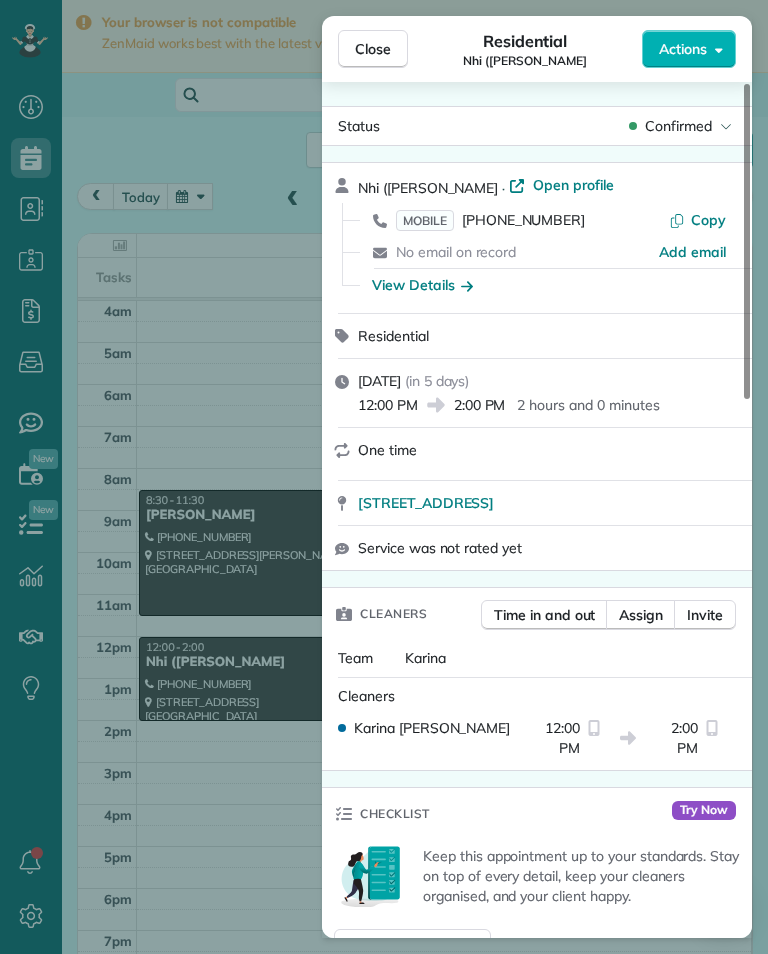 click on "Close" at bounding box center [373, 49] 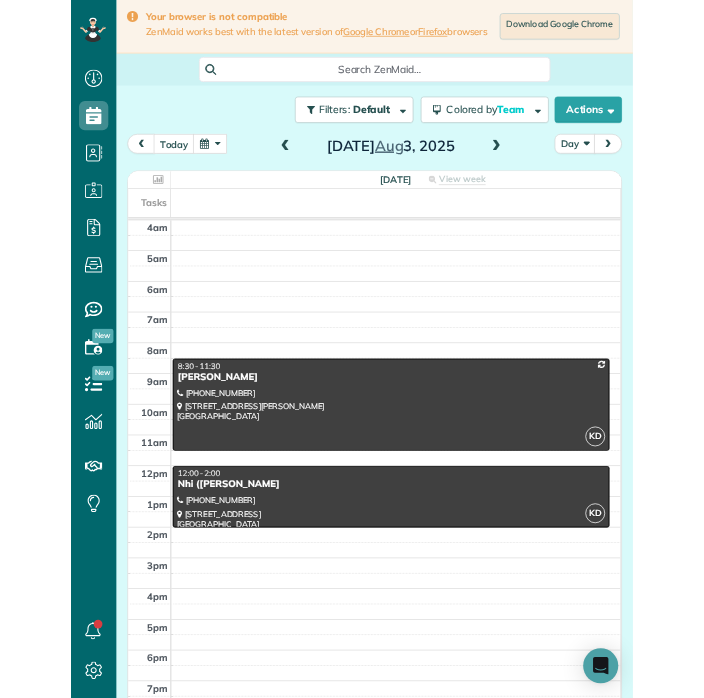 scroll, scrollTop: 985, scrollLeft: 62, axis: both 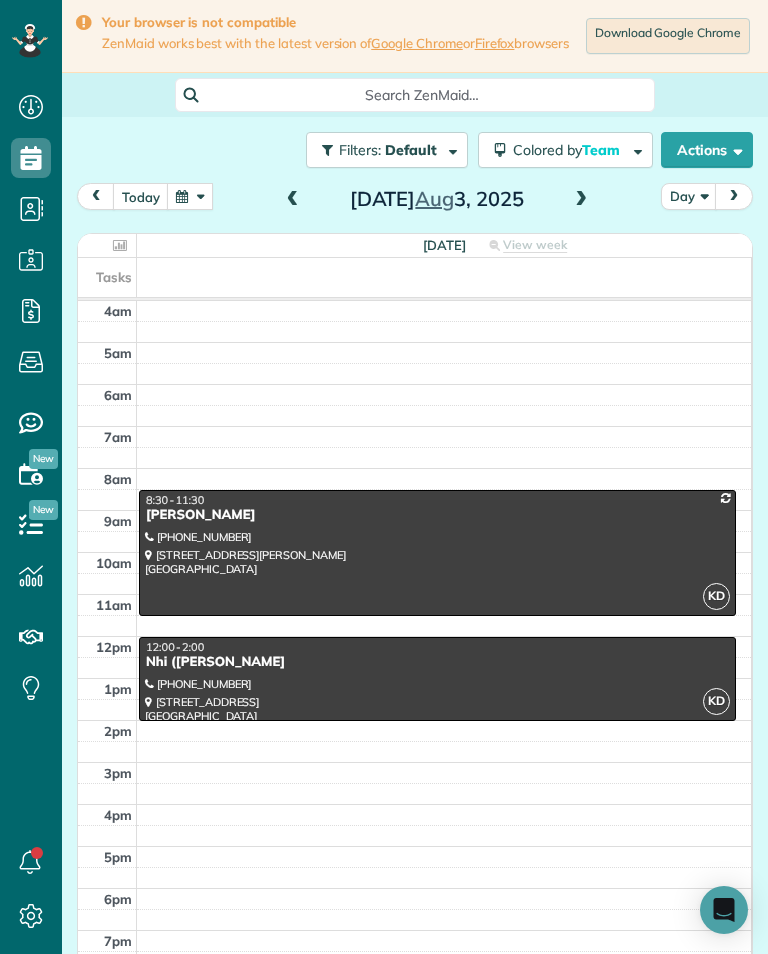 click on "today" at bounding box center (141, 196) 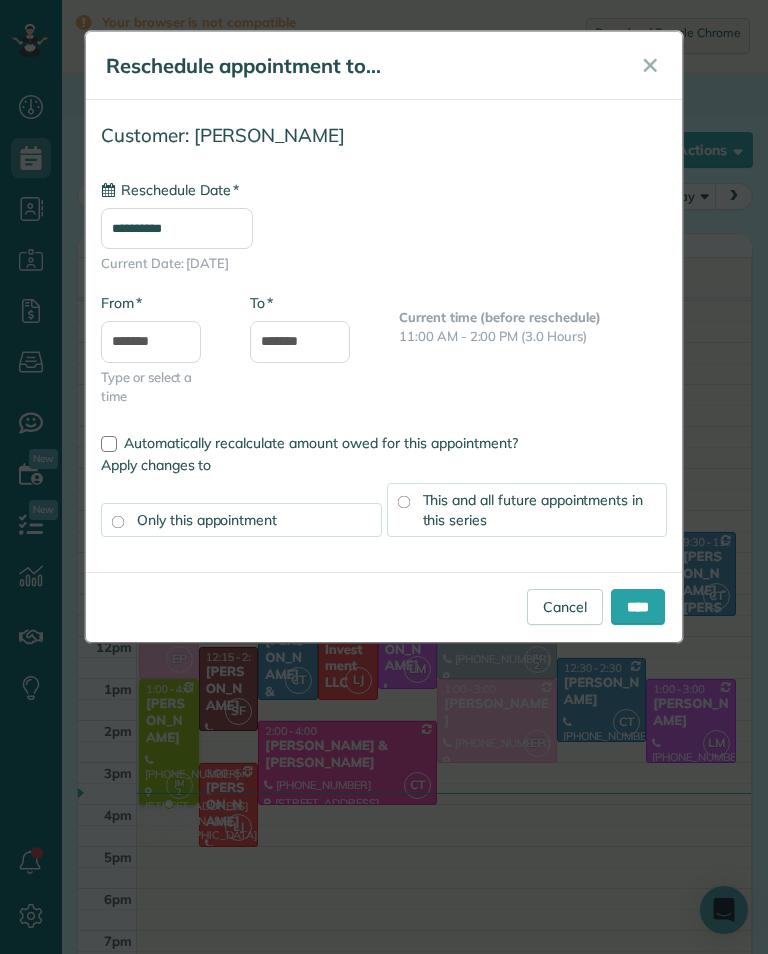 click on "**********" at bounding box center [177, 228] 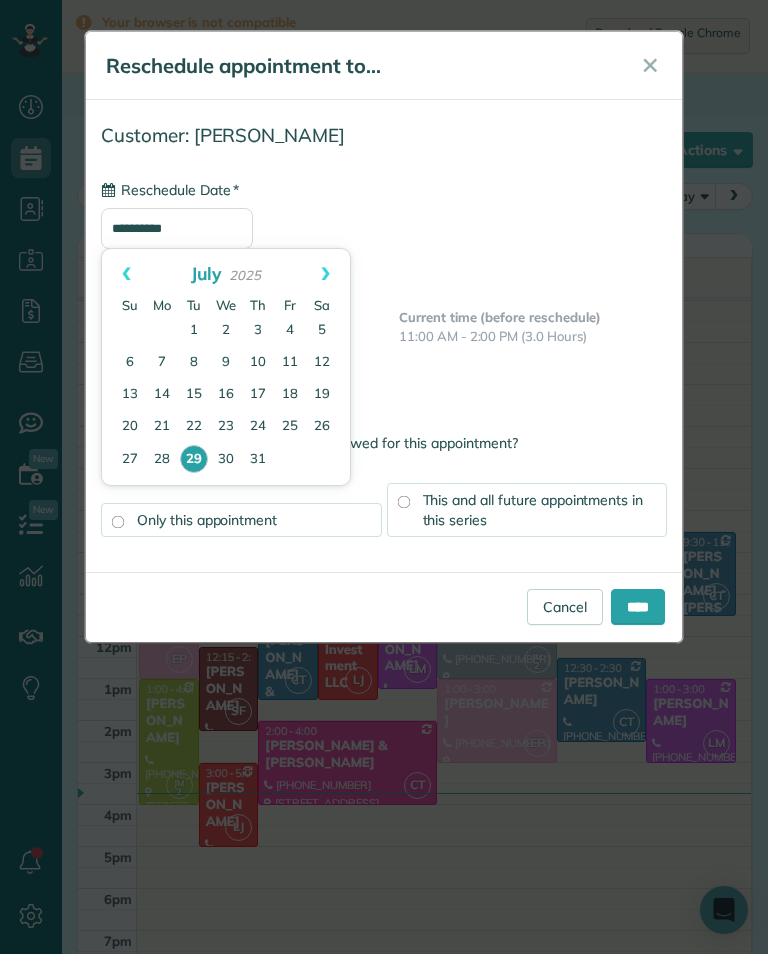 click on "31" at bounding box center [258, 460] 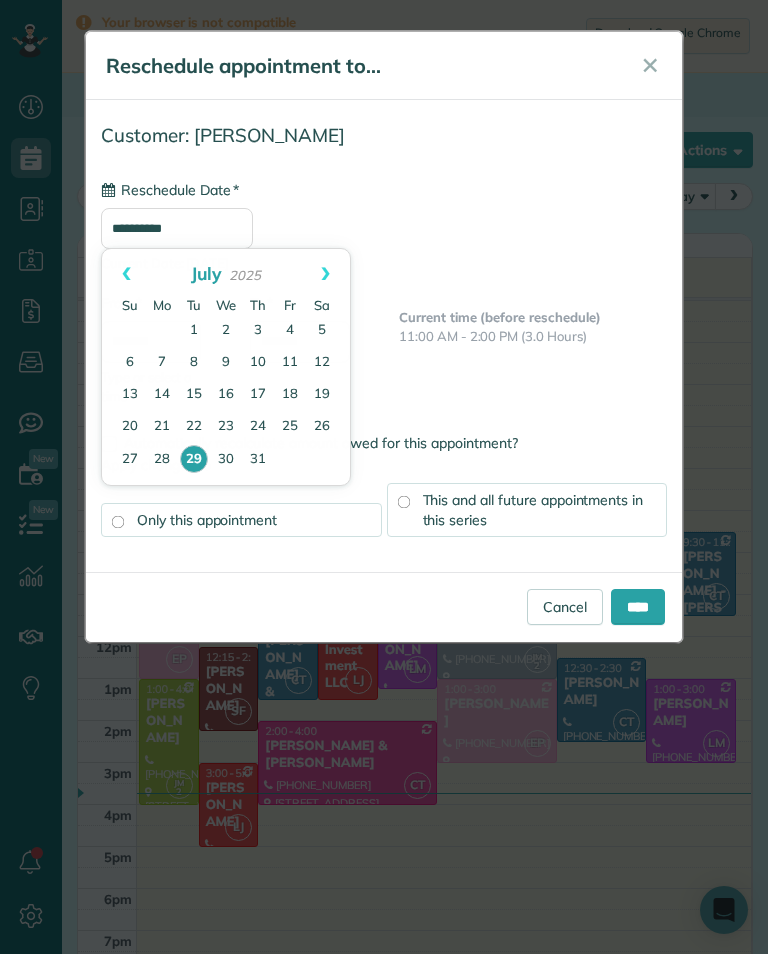 type on "**********" 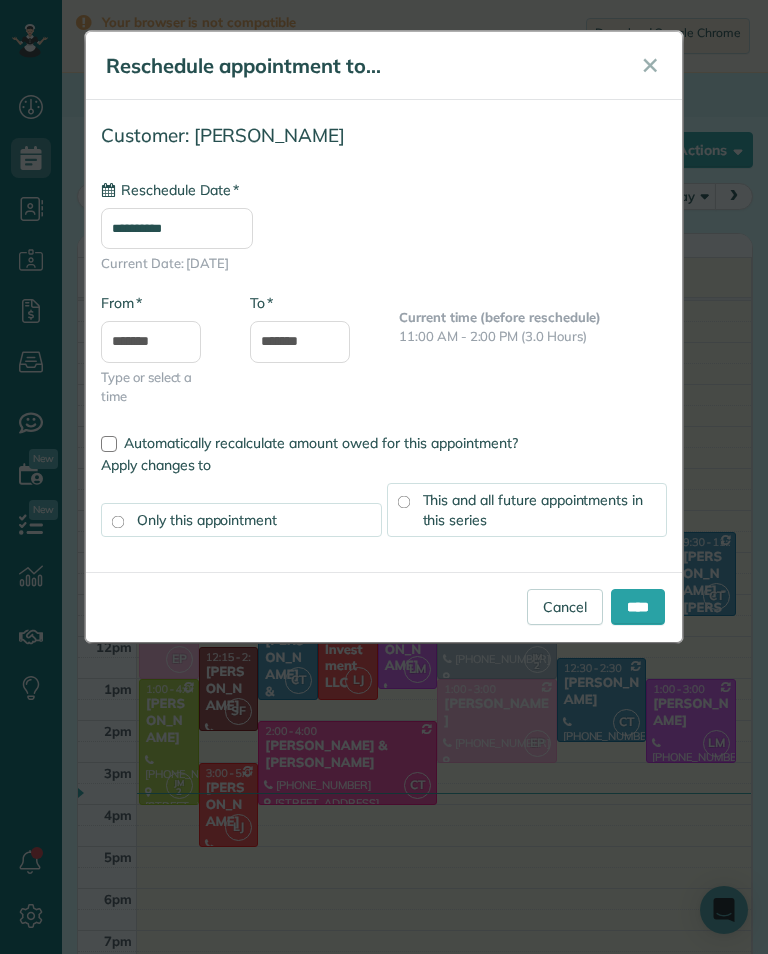 click on "****" at bounding box center (638, 607) 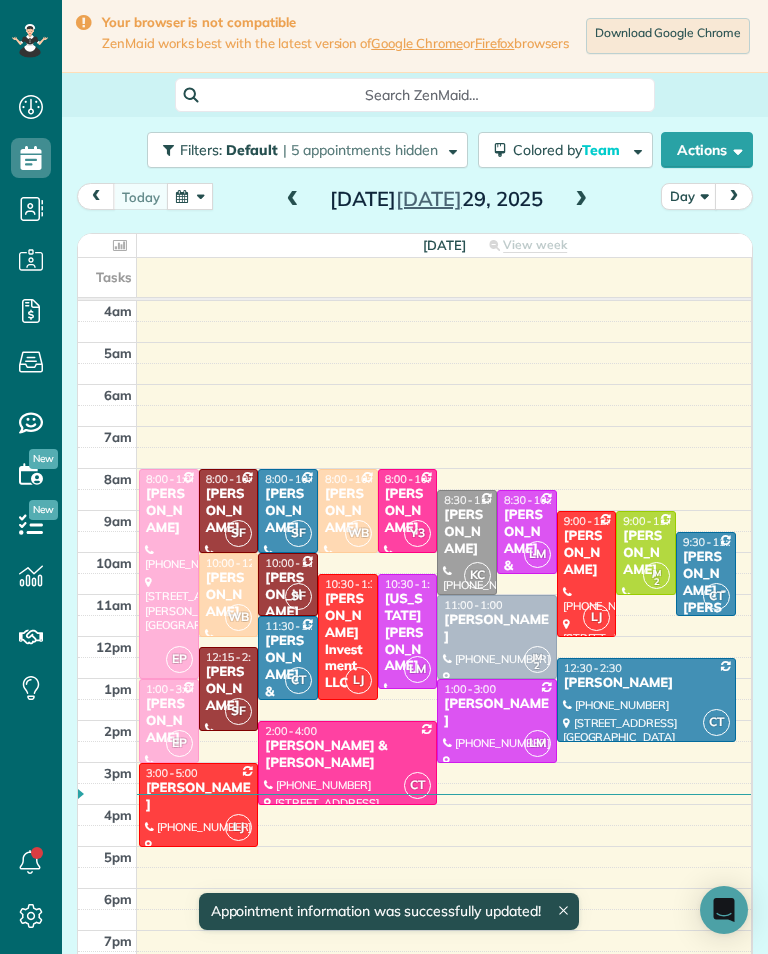 click at bounding box center [581, 200] 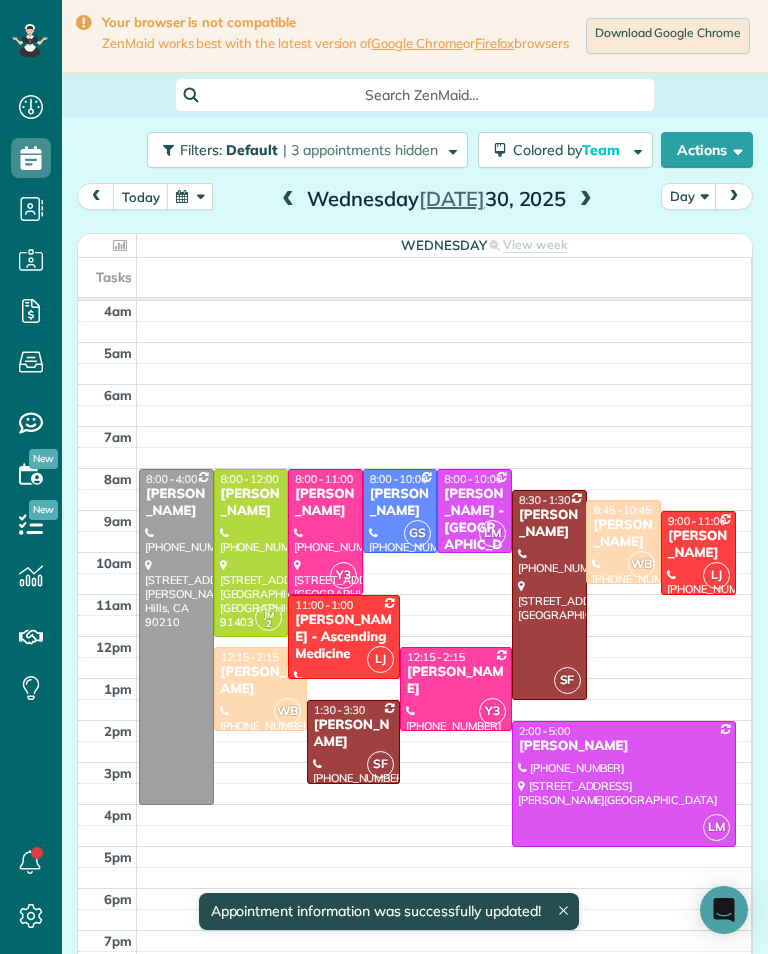 click at bounding box center (586, 200) 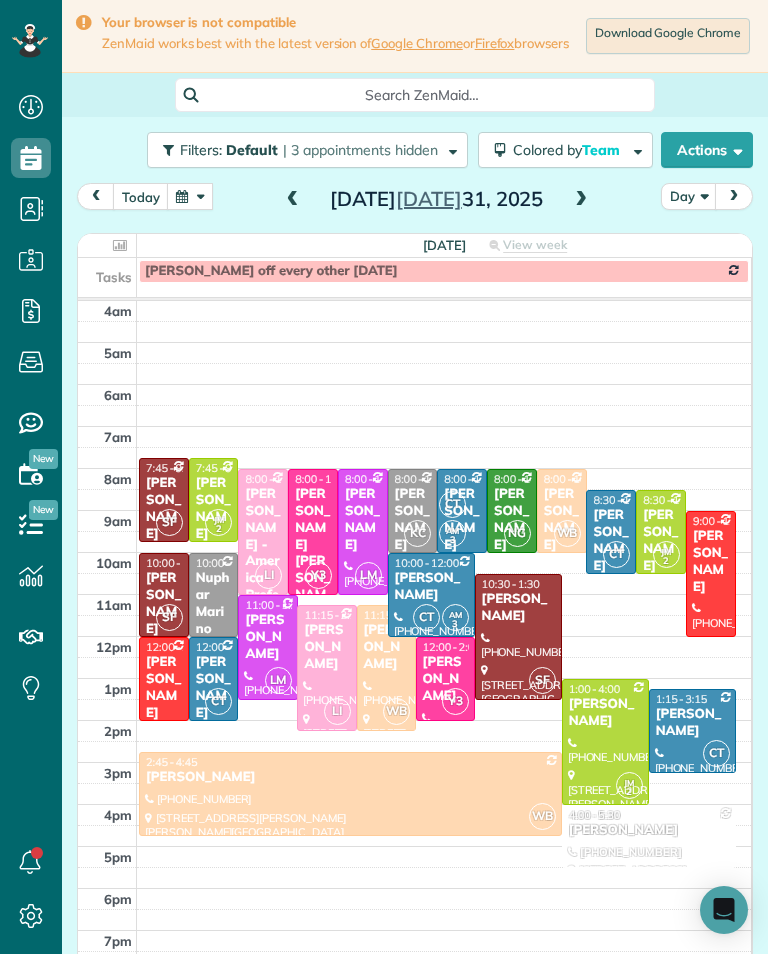 click on "Klaudia Moran" at bounding box center [605, 713] 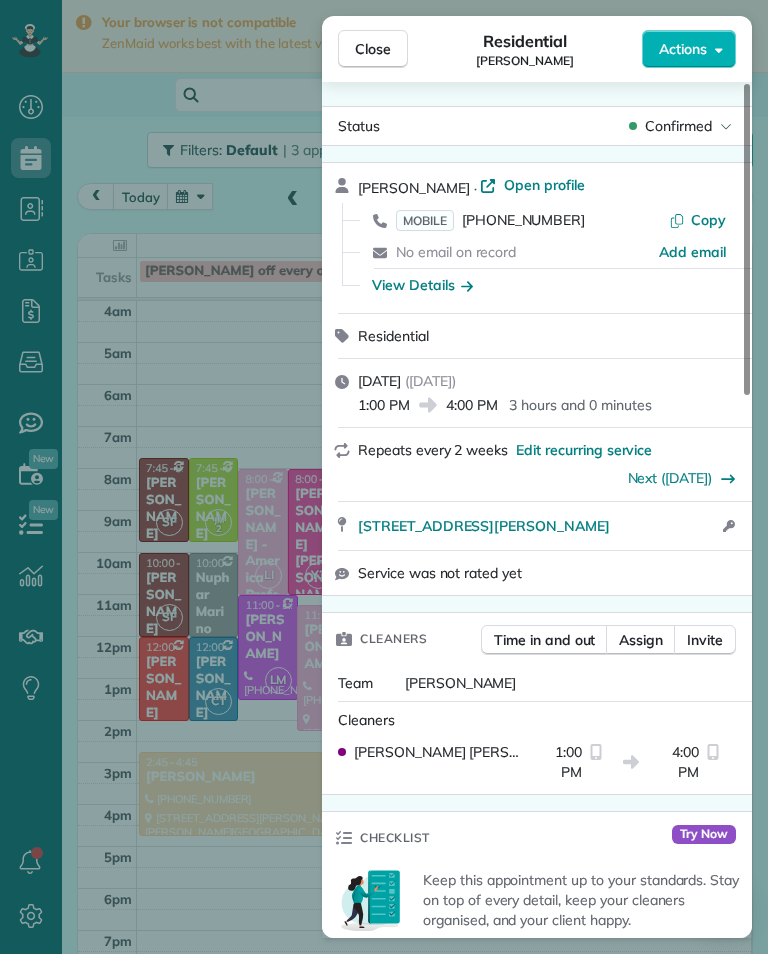click on "Assign" at bounding box center [641, 640] 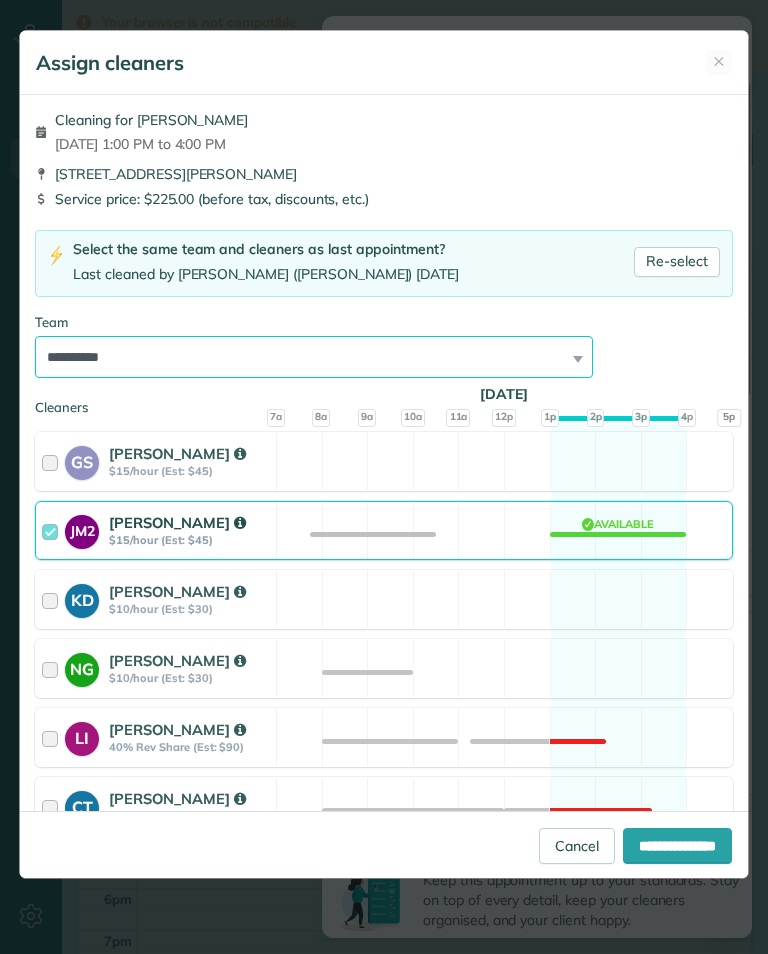 click on "**********" at bounding box center [314, 357] 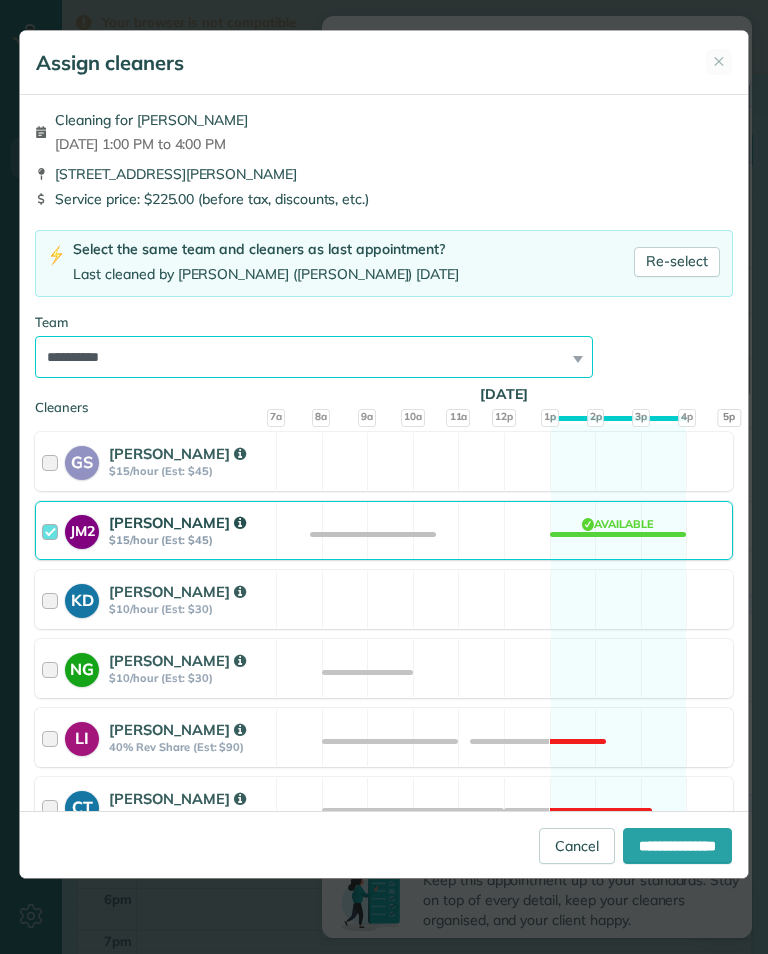 select on "**" 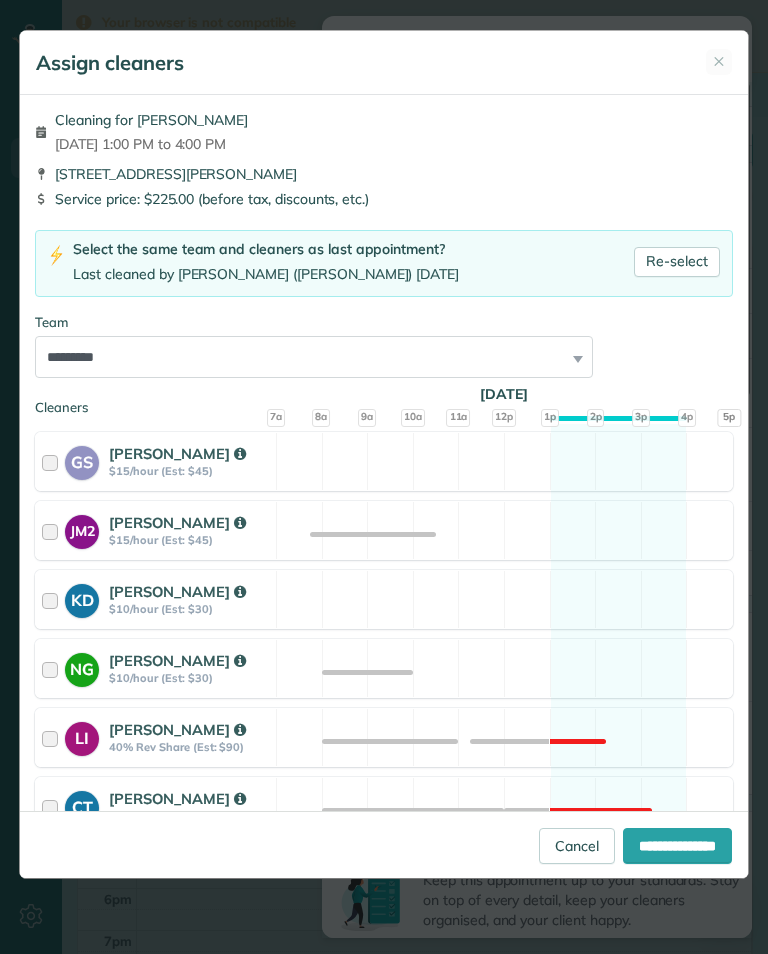 click on "**********" at bounding box center (677, 846) 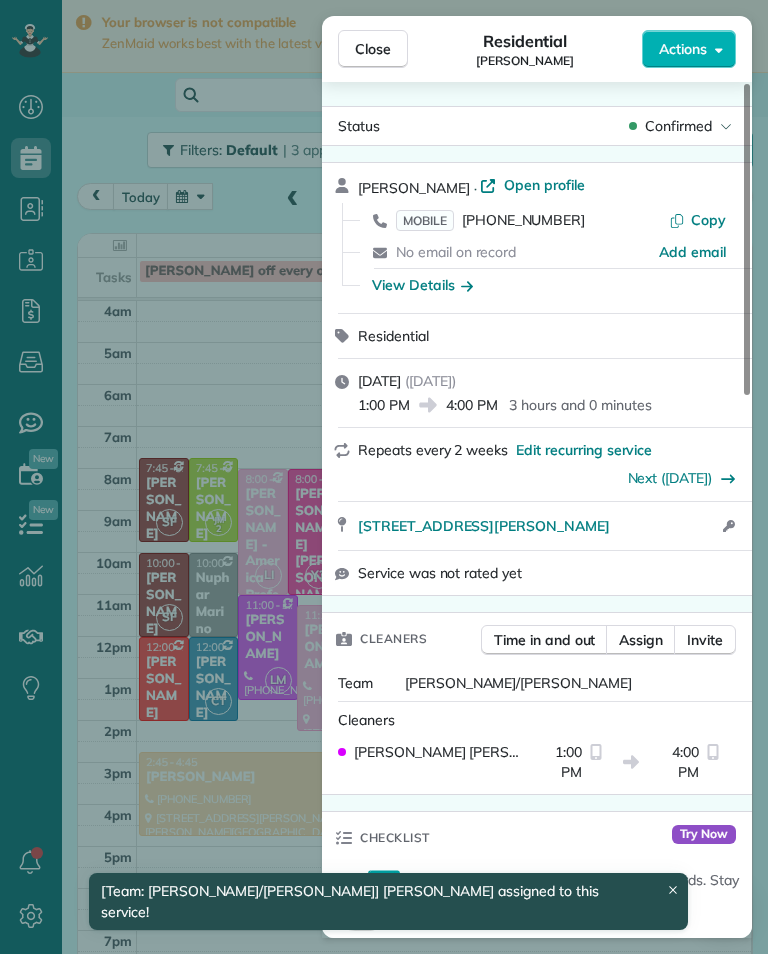 click on "Close Residential Klaudia Moran Actions Status Confirmed Klaudia Moran · Open profile MOBILE (818) 554-9958 Copy No email on record Add email View Details Residential Thursday, July 31, 2025 ( in 2 days ) 1:00 PM 4:00 PM 3 hours and 0 minutes Repeats every 2 weeks Edit recurring service Next (Aug 13) 3714 Patrick Henry Place Agoura Hills CA 91301 Open access information Service was not rated yet Cleaners Time in and out Assign Invite Team Karla/Karina Cleaners Karla   Castro 1:00 PM 4:00 PM Checklist Try Now Keep this appointment up to your standards. Stay on top of every detail, keep your cleaners organised, and your client happy. Assign a checklist Watch a 5 min demo Billing Billing actions Service Service Price (1x $225.00) $225.00 Add an item Overcharge $0.00 Discount $0.00 Coupon discount - Primary tax - Secondary tax - Total appointment price $225.00 Tips collected New feature! $0.00 Unpaid Mark as paid Total including tip $225.00 Get paid online in no-time! Charge customer credit card Key # - Notes 0" at bounding box center (384, 477) 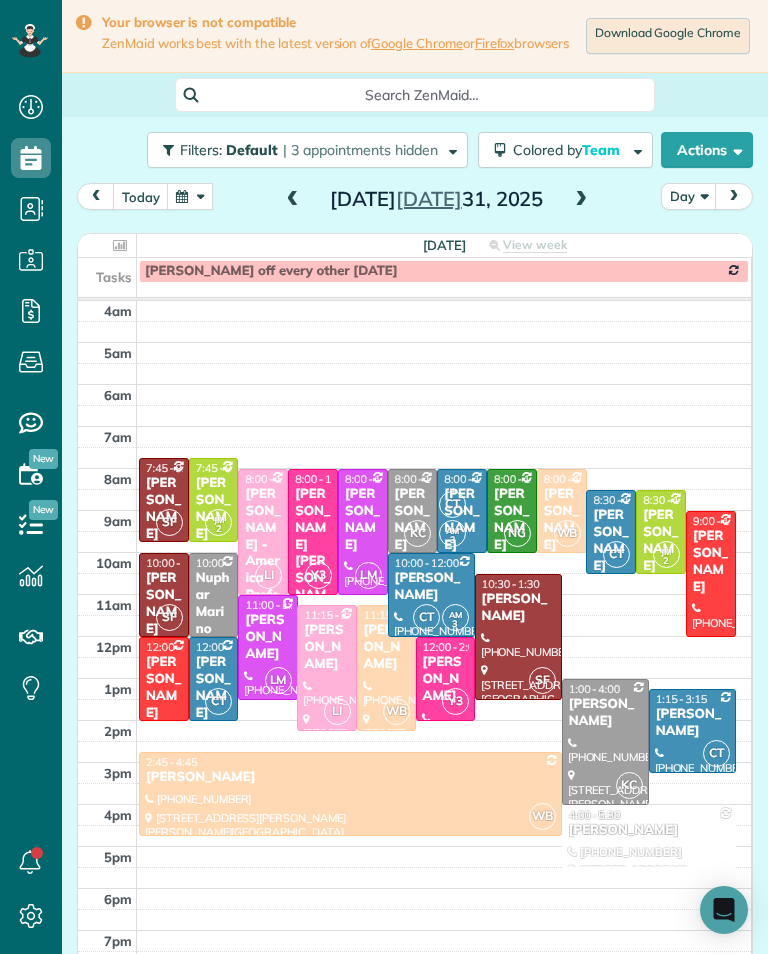 click at bounding box center [581, 200] 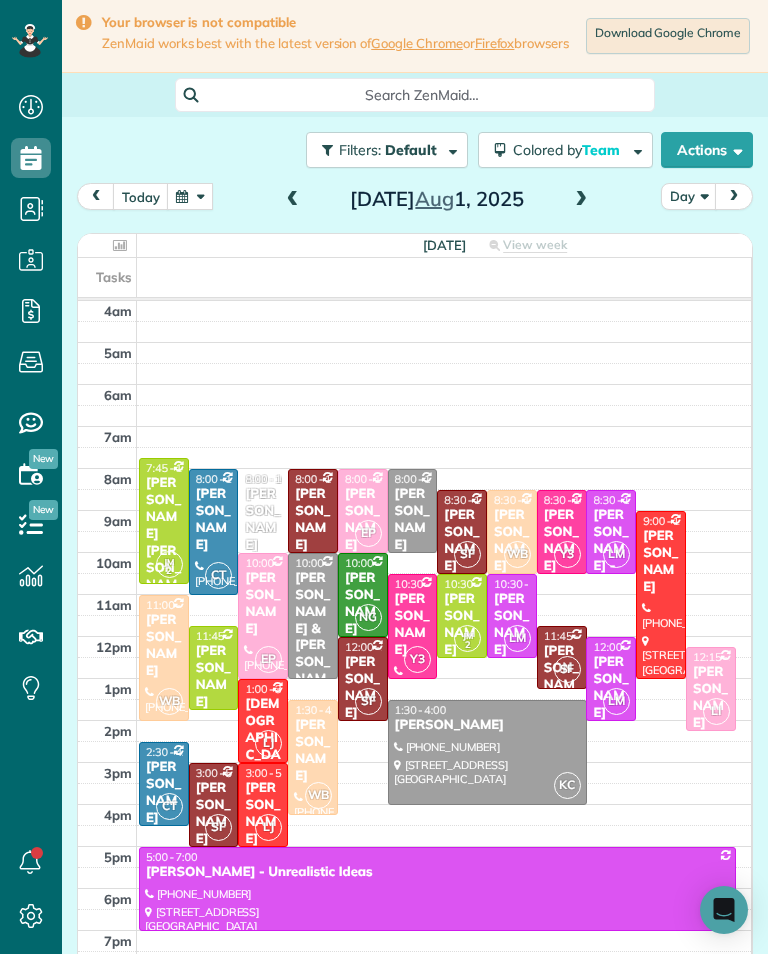 click at bounding box center [293, 200] 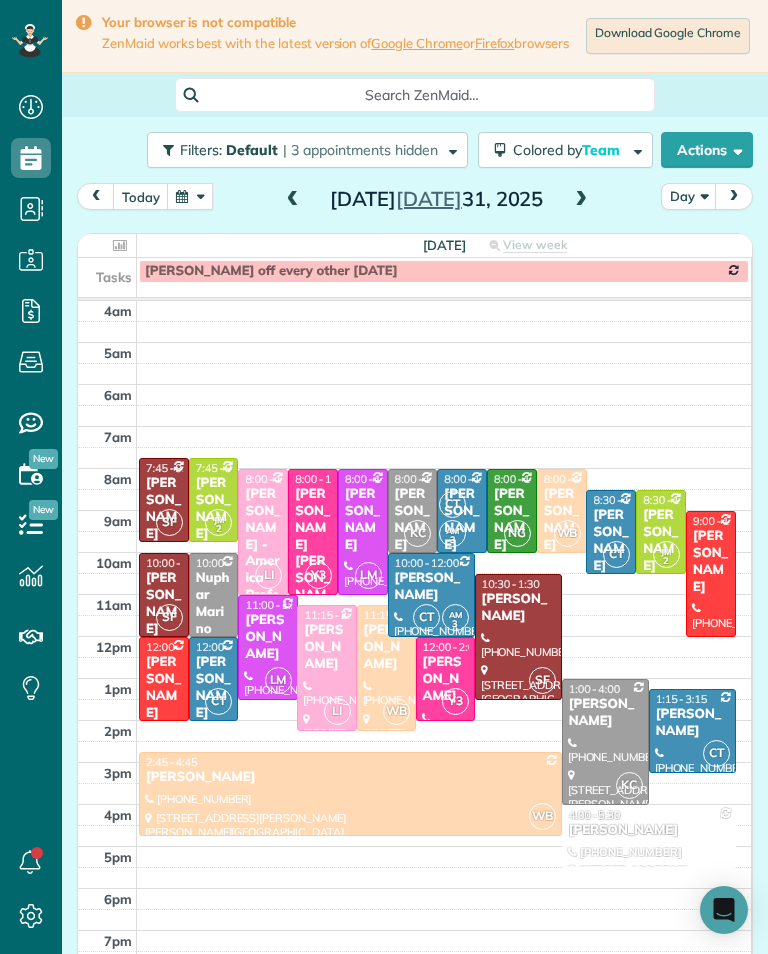 click at bounding box center (190, 196) 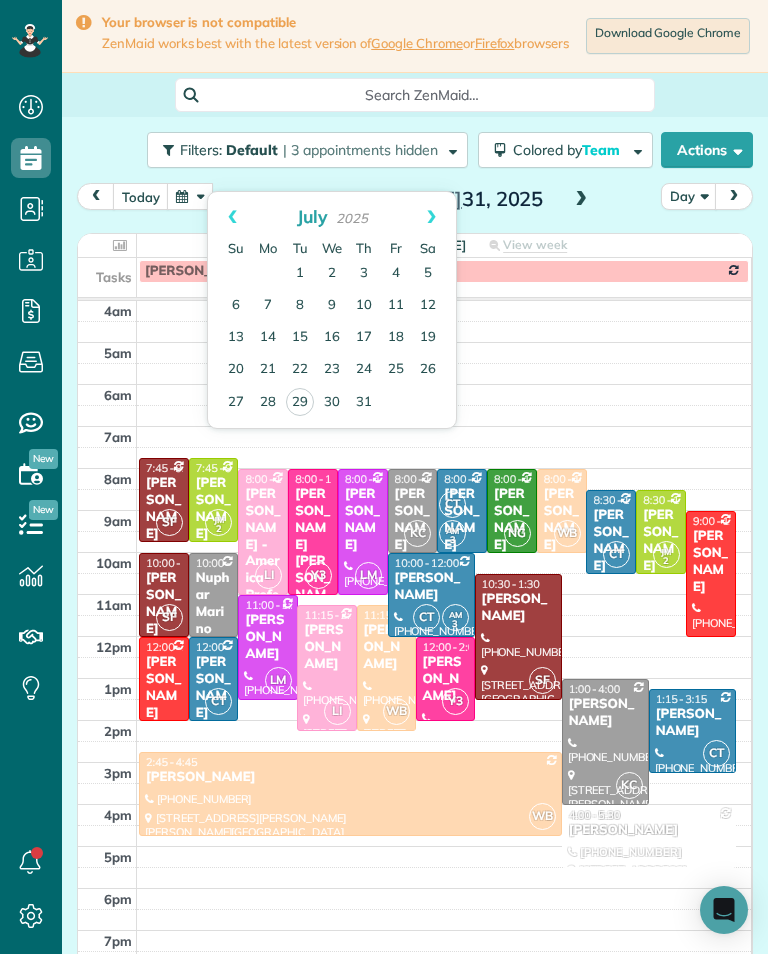 click on "30" at bounding box center (332, 403) 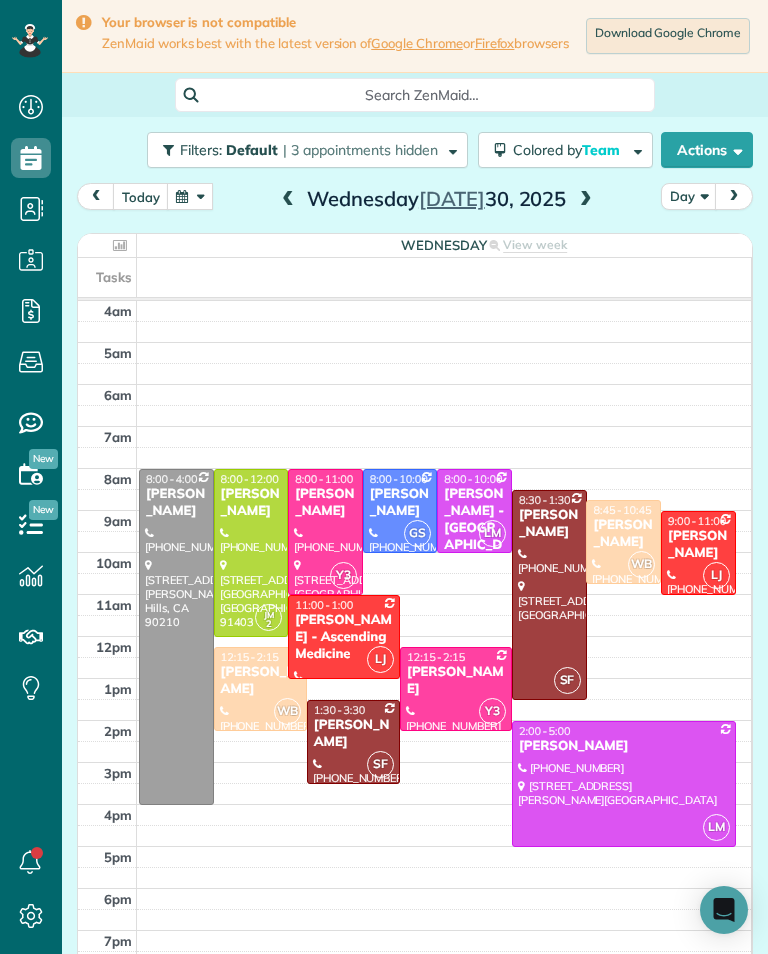 click at bounding box center [586, 200] 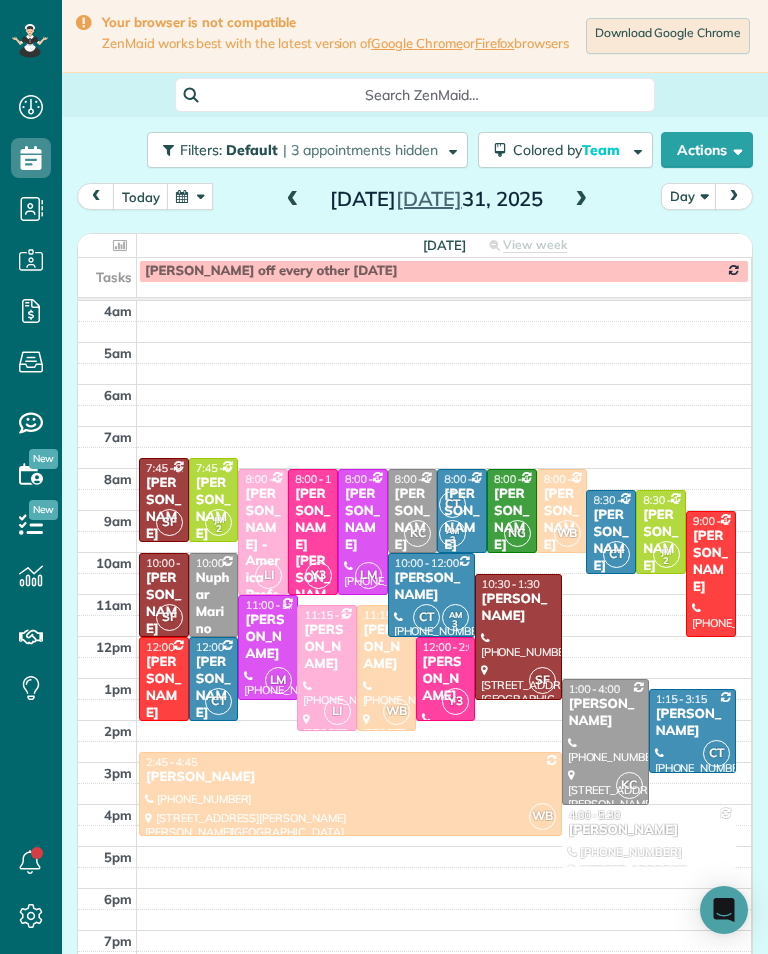 click at bounding box center (444, 626) 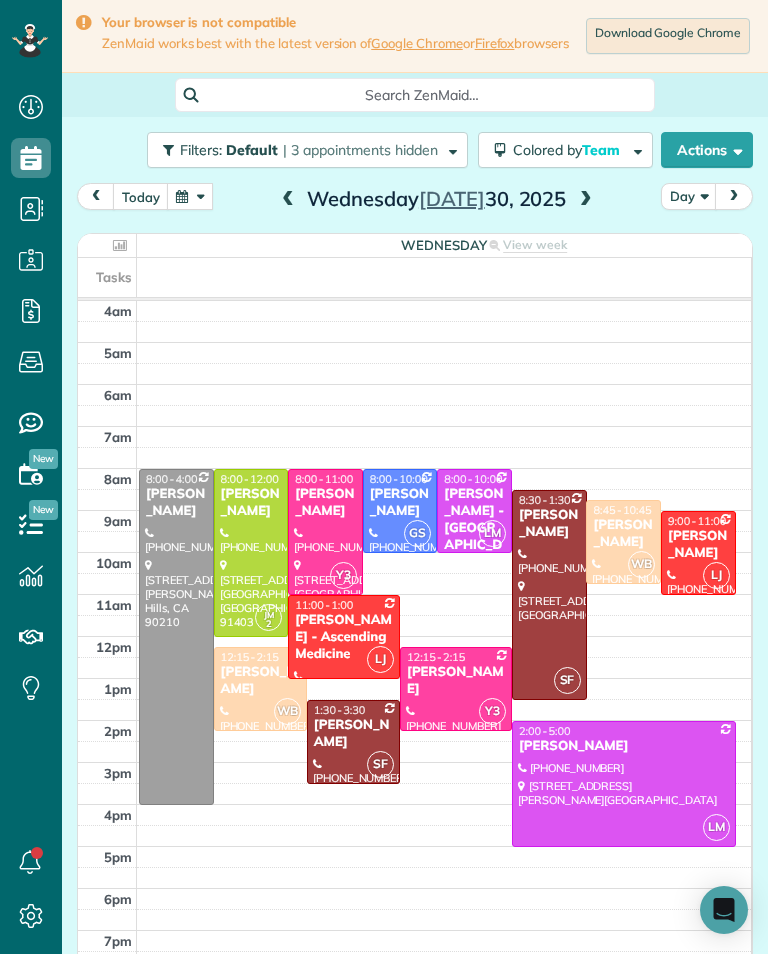 scroll, scrollTop: 985, scrollLeft: 62, axis: both 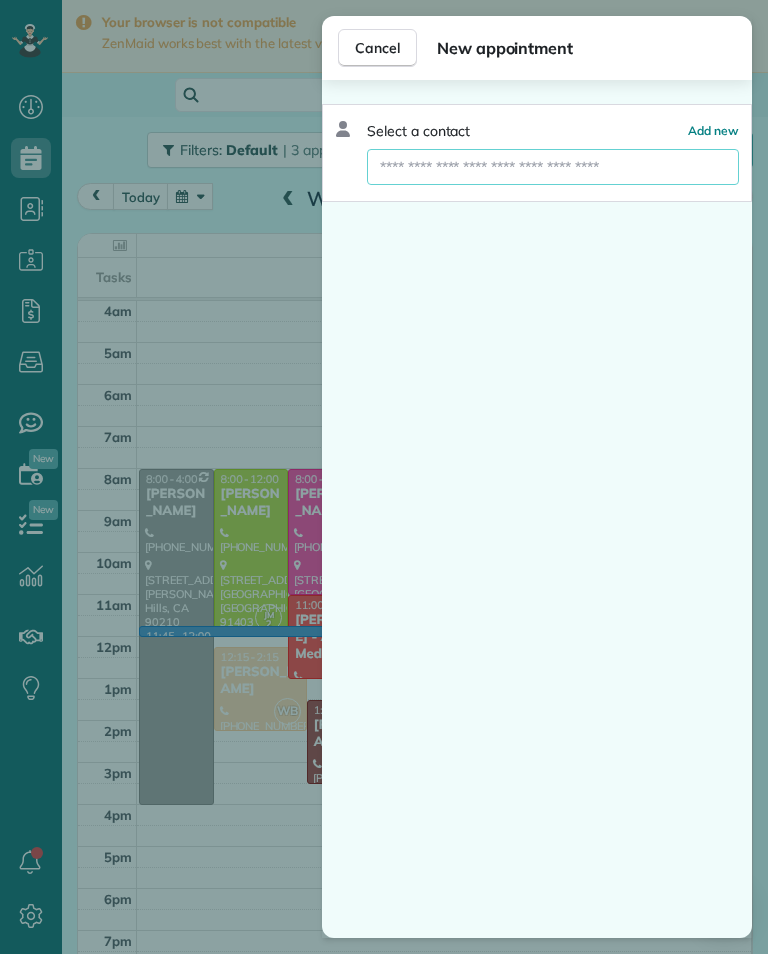 click at bounding box center (553, 167) 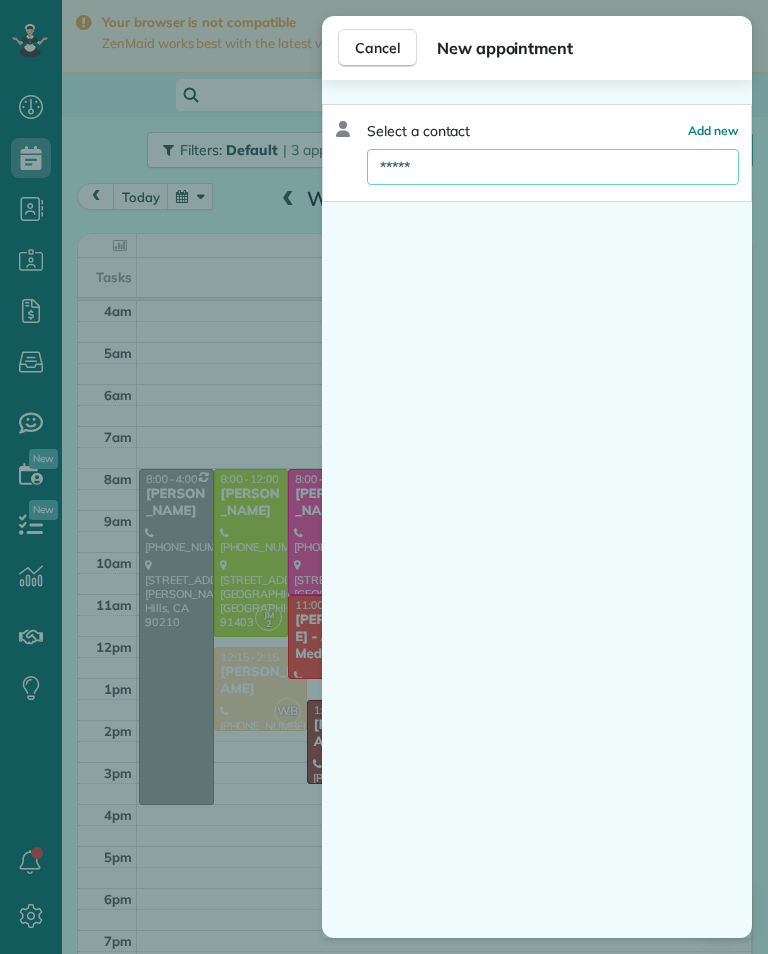 type on "*******" 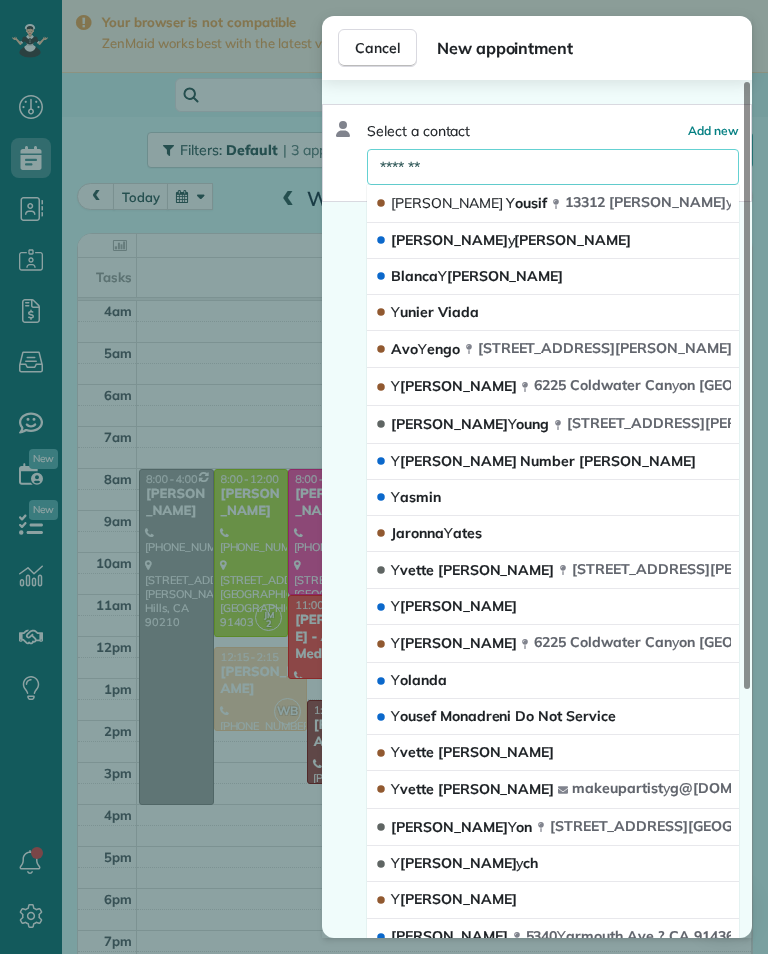 click on "Asher   Y ousif" at bounding box center [469, 203] 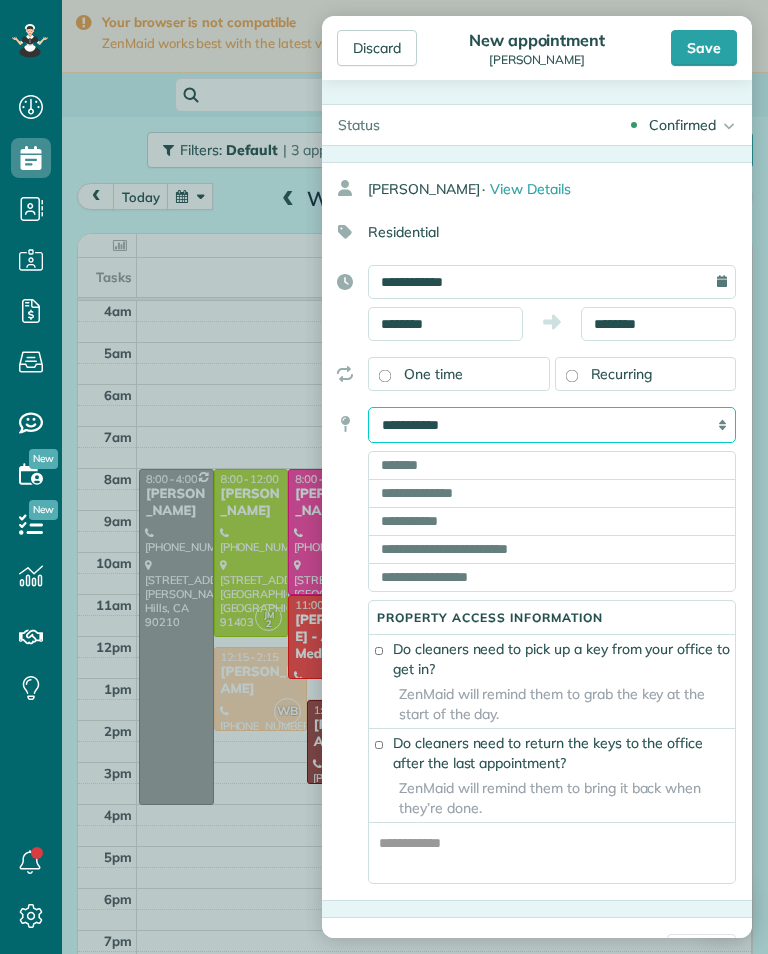 click on "**********" at bounding box center [552, 425] 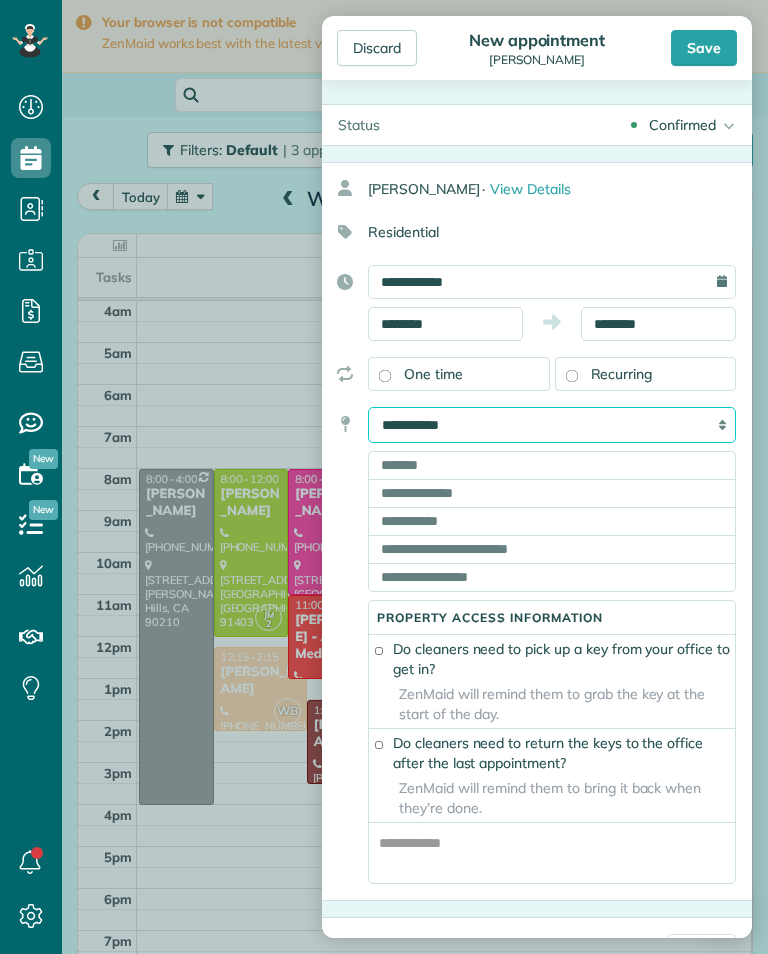 select on "*******" 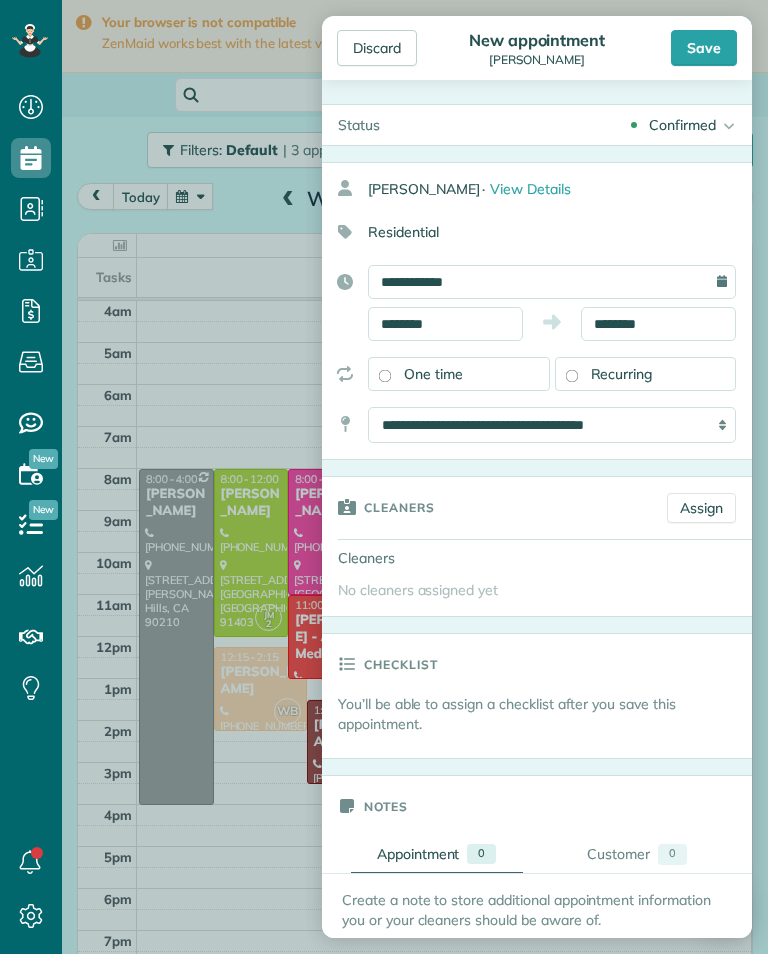 click on "Assign" at bounding box center [701, 508] 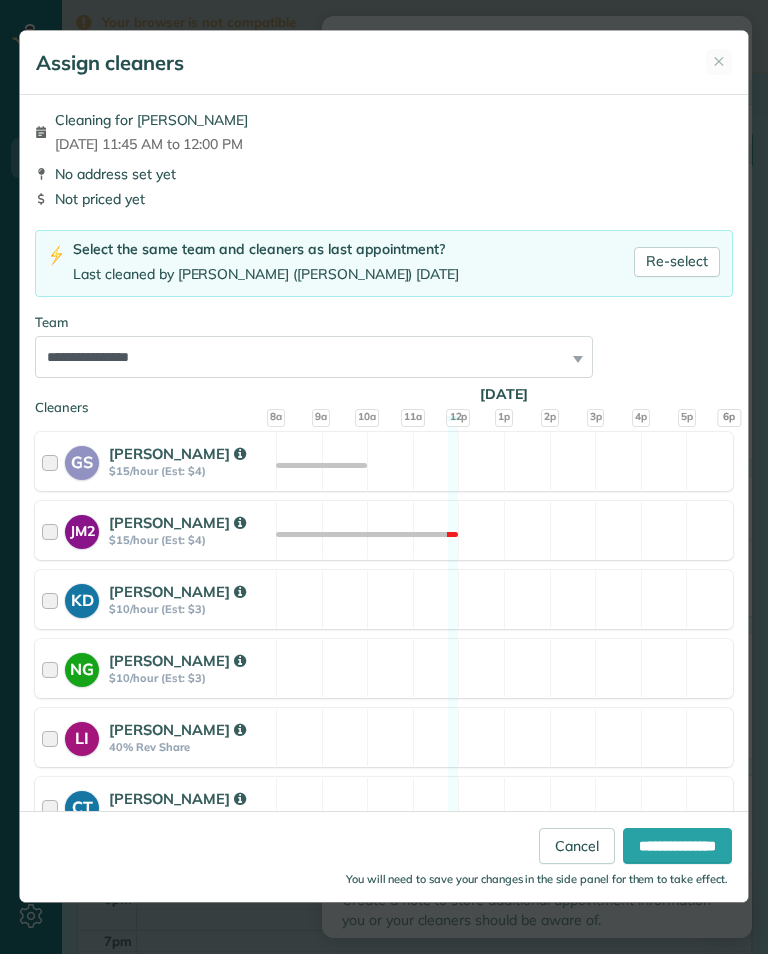click on "Re-select" at bounding box center (677, 262) 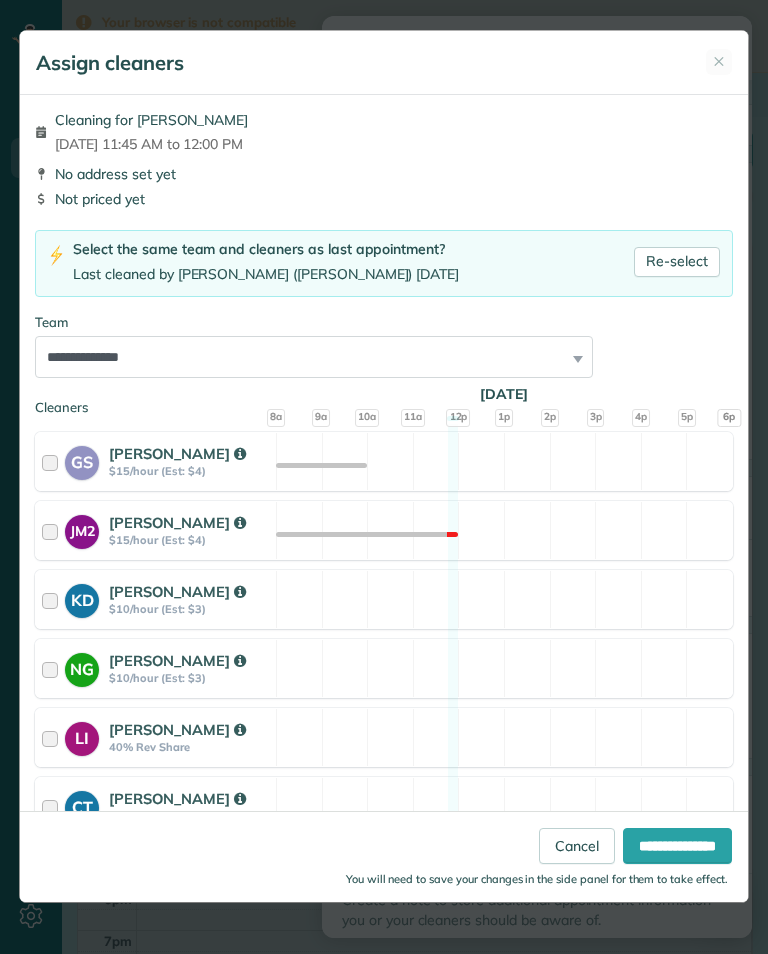 click on "**********" at bounding box center [677, 846] 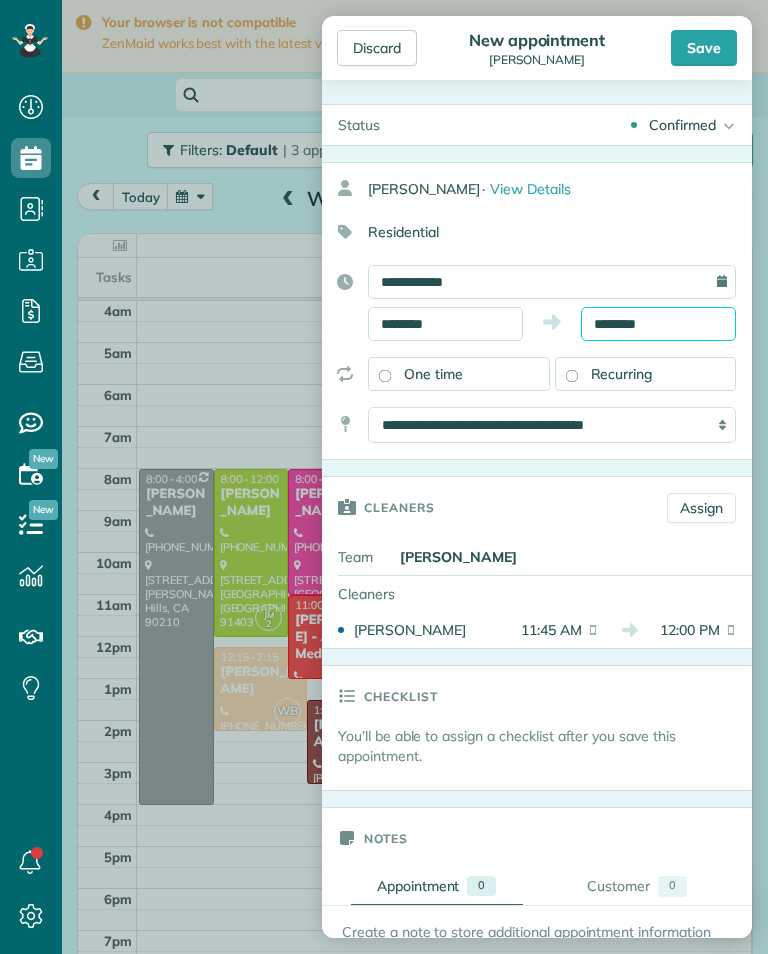 click on "********" at bounding box center [658, 324] 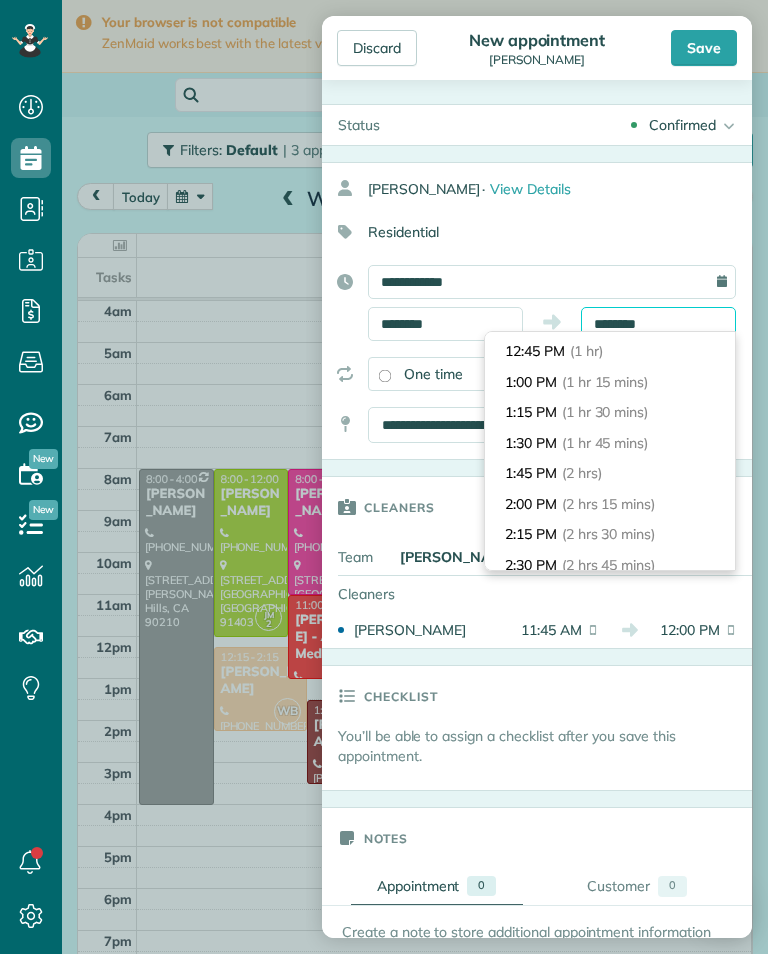scroll, scrollTop: 118, scrollLeft: 0, axis: vertical 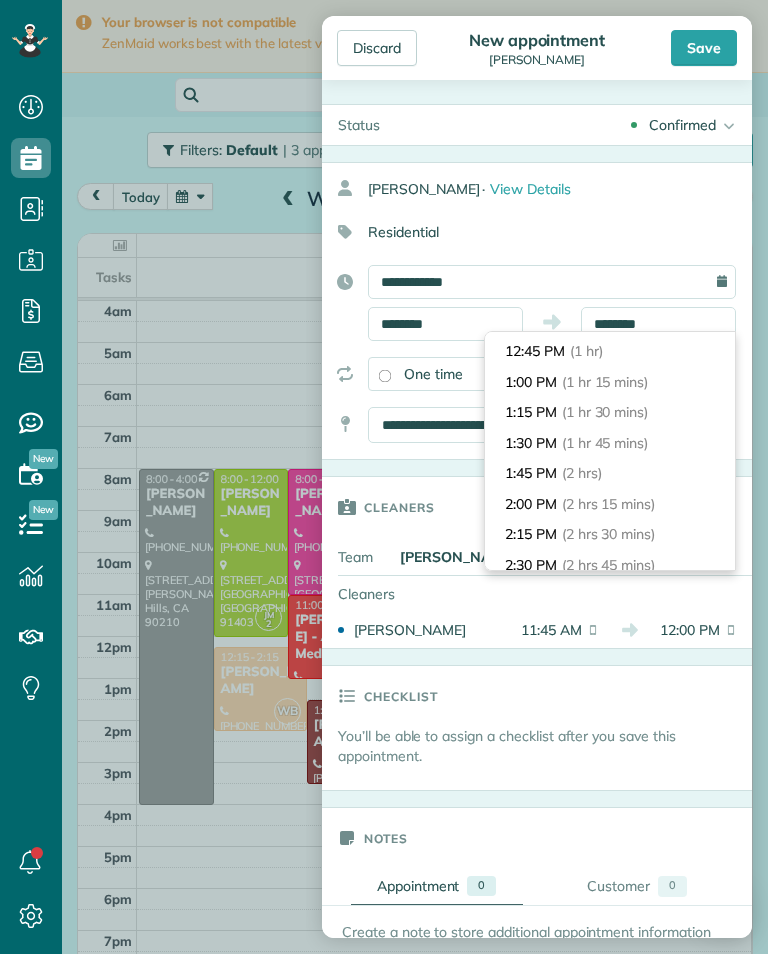 click on "1:45 PM  (2 hrs)" at bounding box center [610, 473] 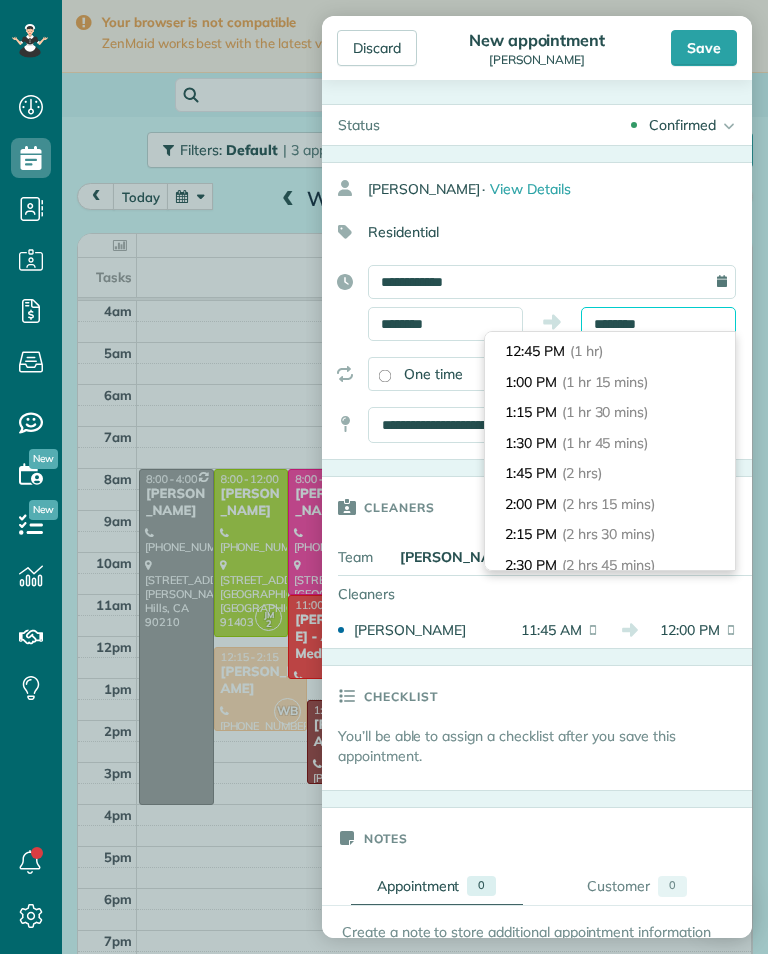 type on "*******" 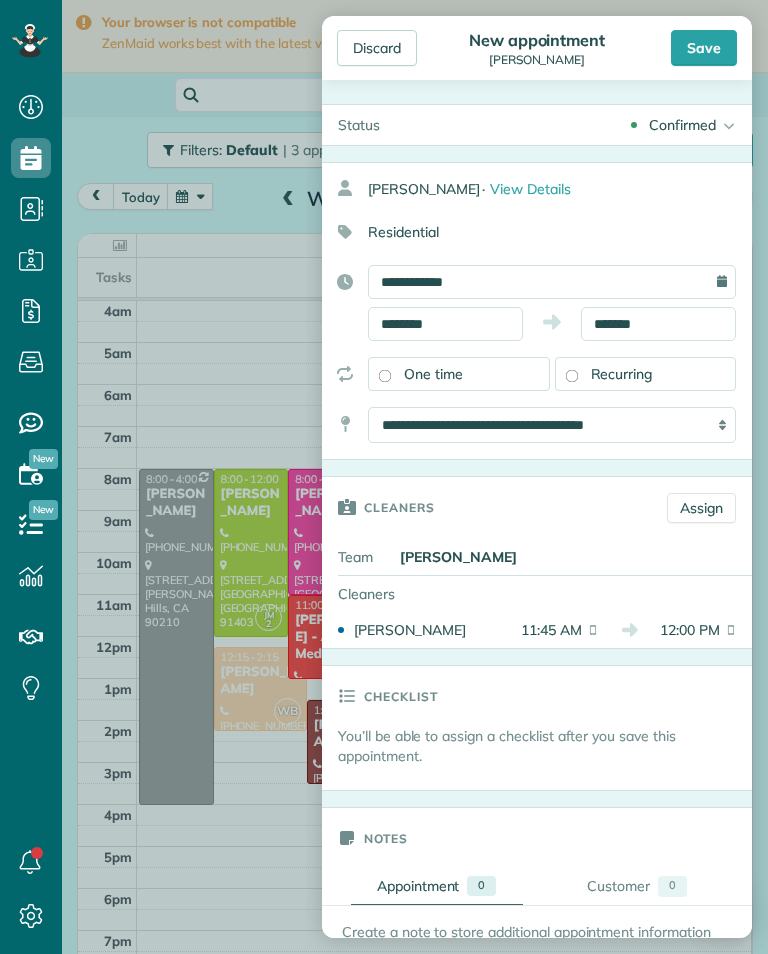 click on "Save" at bounding box center [704, 48] 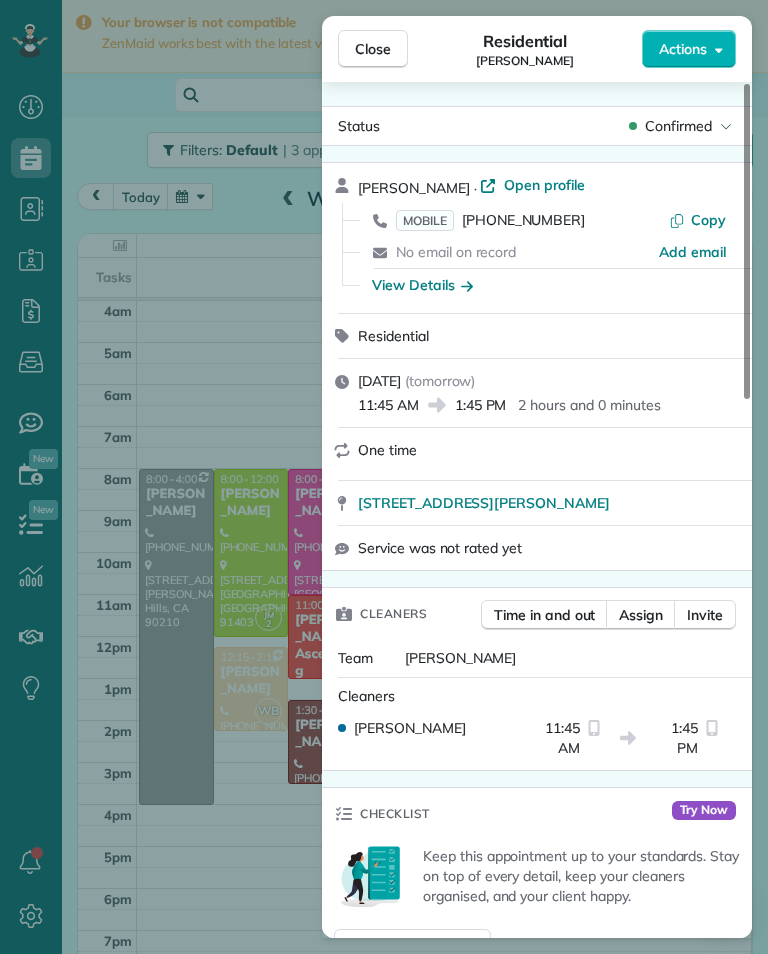 click on "Close Residential Asher Yousif Actions Status Confirmed Asher Yousif · Open profile MOBILE (818) 620-2510 Copy No email on record Add email View Details Residential Wednesday, July 30, 2025 ( tomorrow ) 11:45 AM 1:45 PM 2 hours and 0 minutes One time 13312 Frederick Way Los Angeles CA 91342 Service was not rated yet Cleaners Time in and out Assign Invite Team Leslie Miranda Cleaners Leslie Mirnada   11:45 AM 1:45 PM Checklist Try Now Keep this appointment up to your standards. Stay on top of every detail, keep your cleaners organised, and your client happy. Assign a checklist Watch a 5 min demo Billing Billing actions Service Service Price (1x $0.00) $0.00 Add an item Overcharge $0.00 Discount $0.00 Coupon discount - Primary tax - Secondary tax - Total appointment price $0.00 Tips collected New feature! $0.00 Mark as paid Total including tip $0.00 Get paid online in no-time! Send an invoice and reward your cleaners with tips Charge customer credit card Appointment custom fields Key # - Work items Notes 0 0" at bounding box center [384, 477] 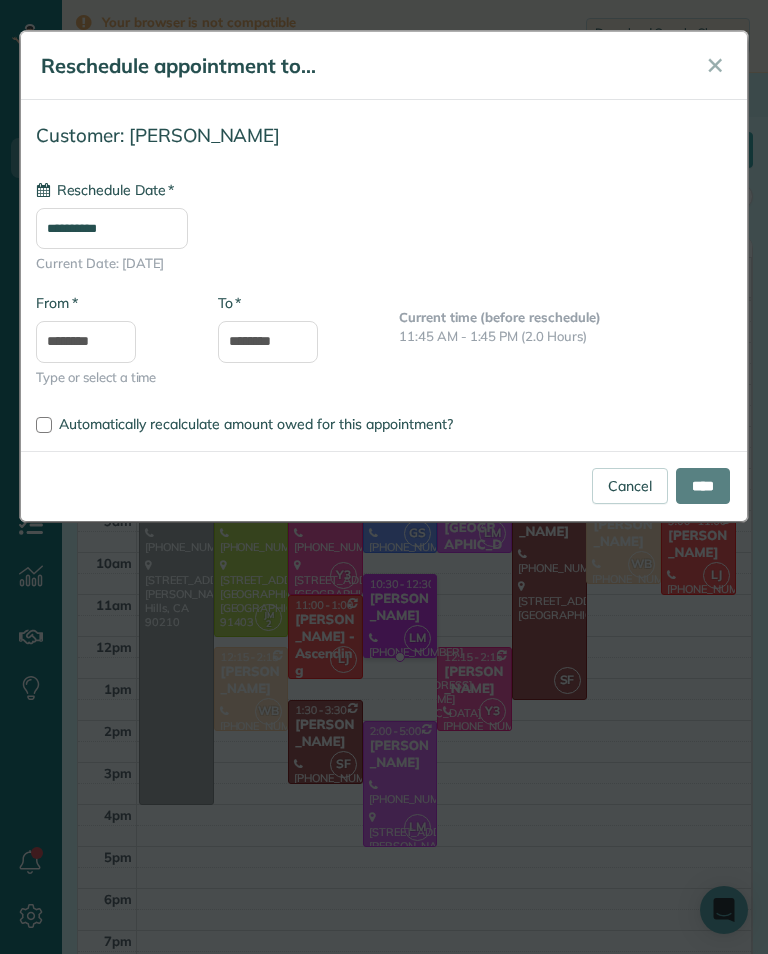 type on "**********" 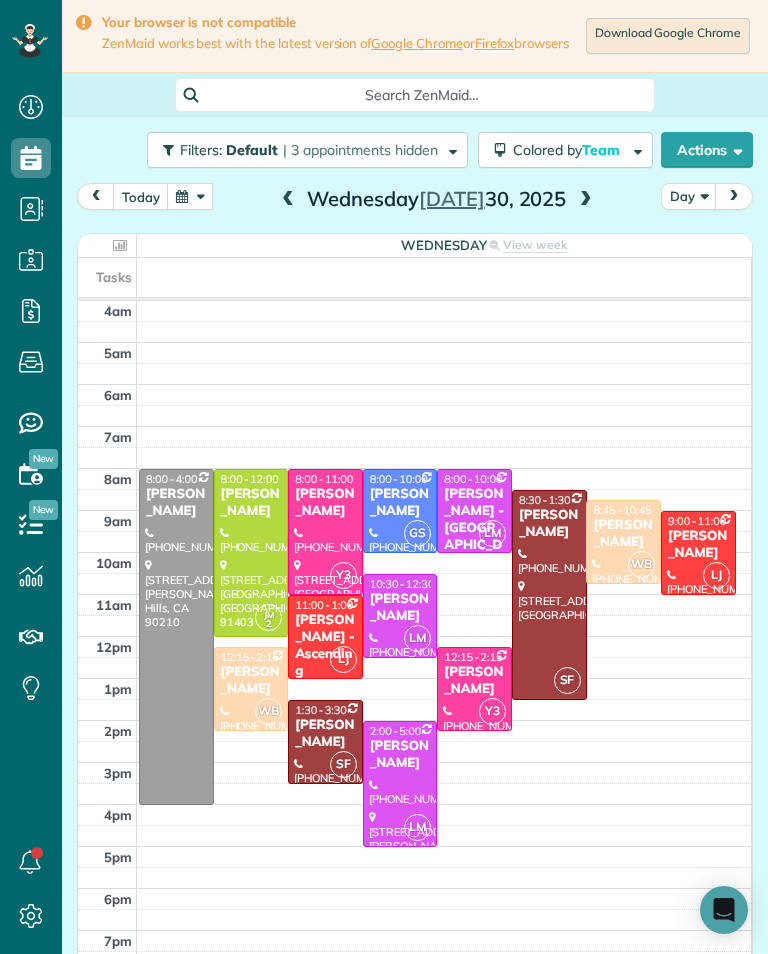 scroll, scrollTop: 985, scrollLeft: 62, axis: both 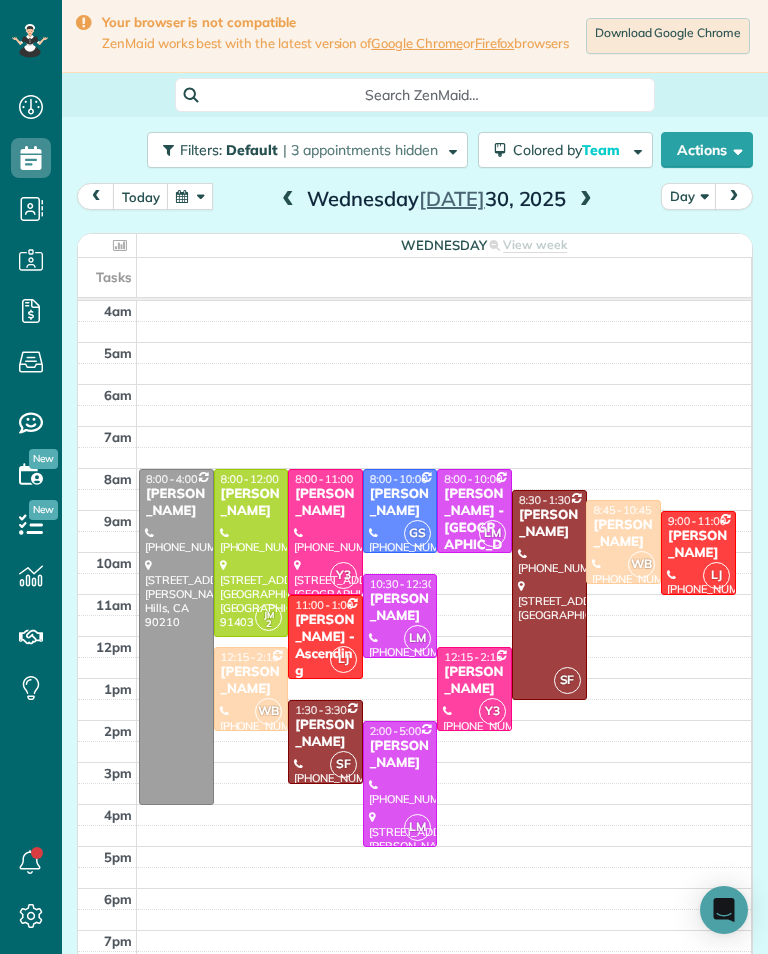 click on "Asher Yousif" at bounding box center (400, 608) 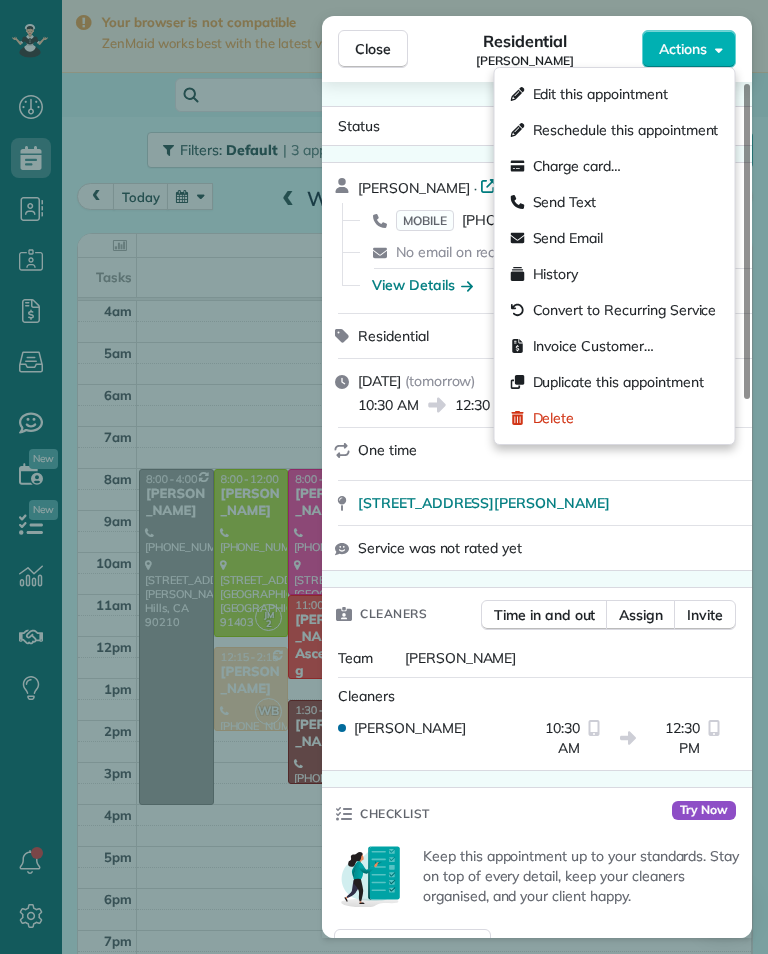 click on "Edit this appointment" at bounding box center (615, 94) 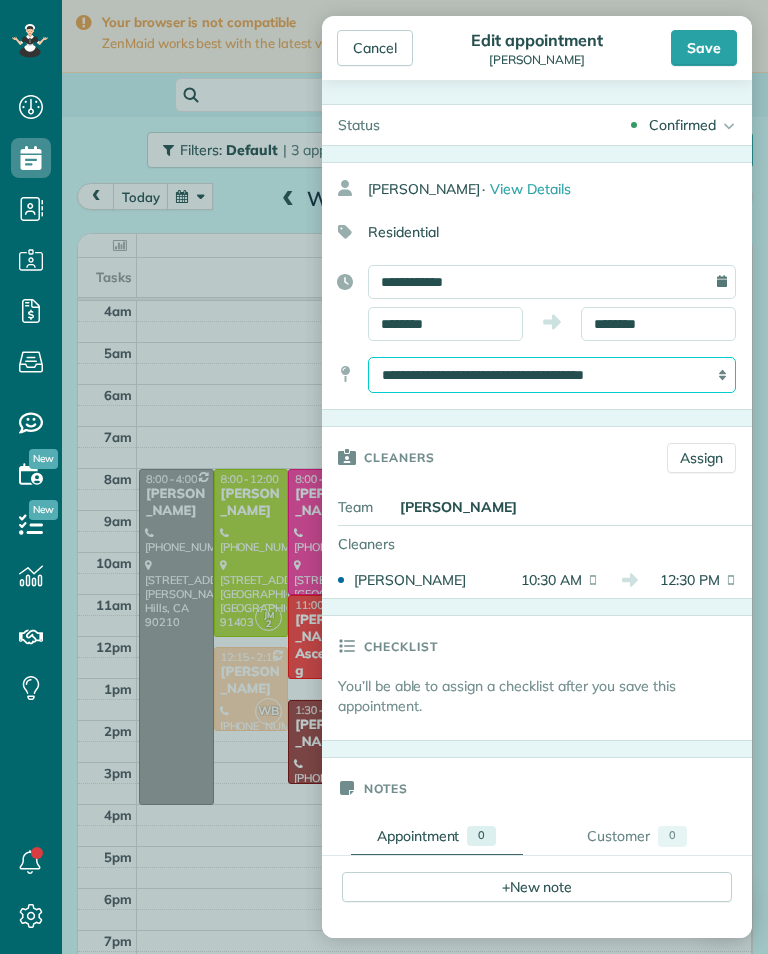 click on "**********" at bounding box center [552, 375] 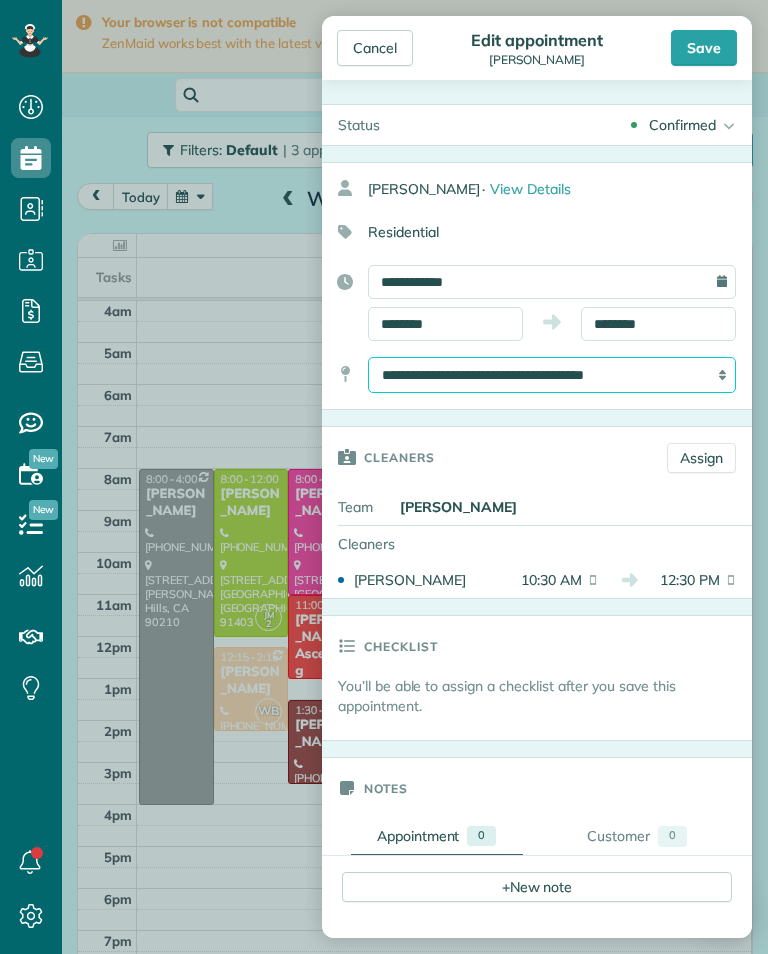 click on "**********" at bounding box center [552, 375] 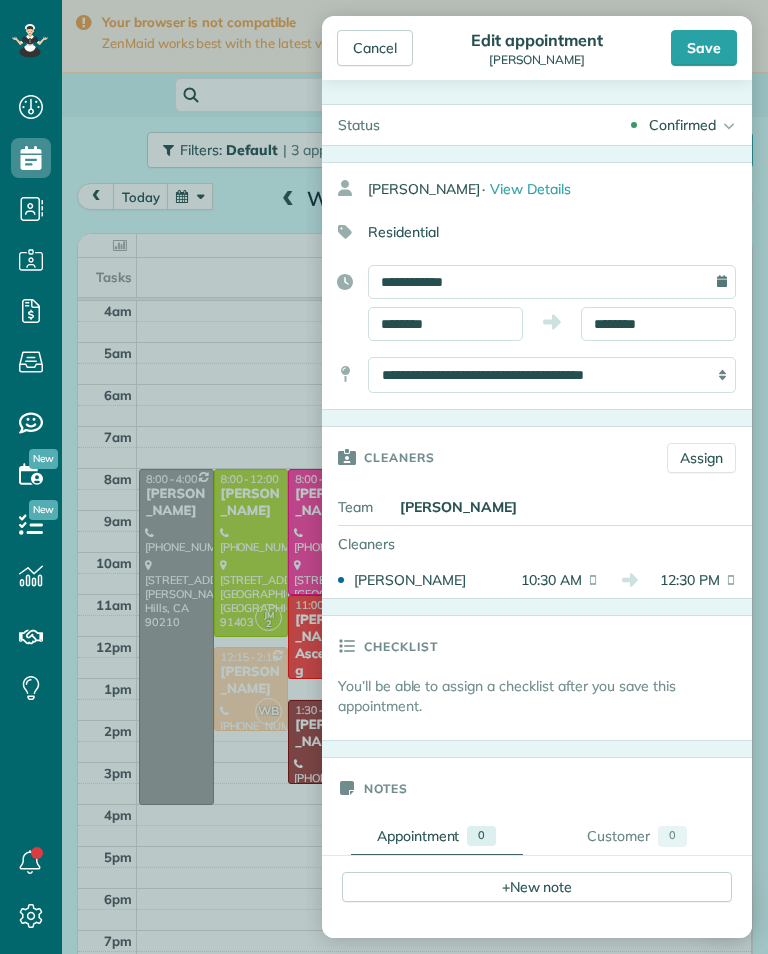 click on "Save" at bounding box center (704, 48) 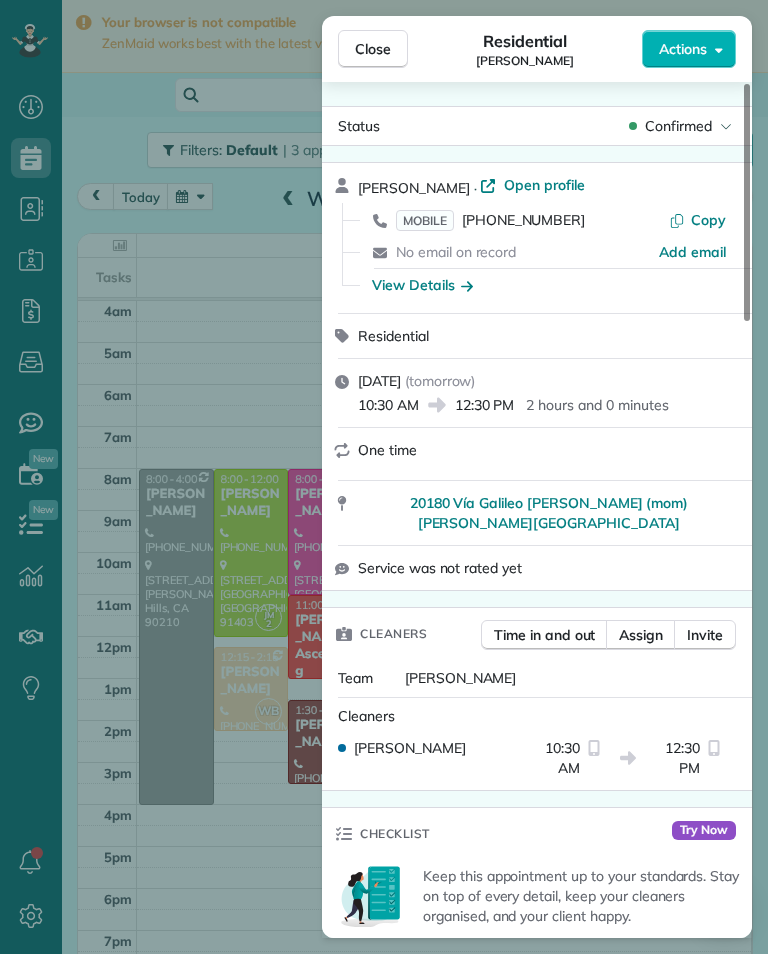 scroll, scrollTop: 985, scrollLeft: 62, axis: both 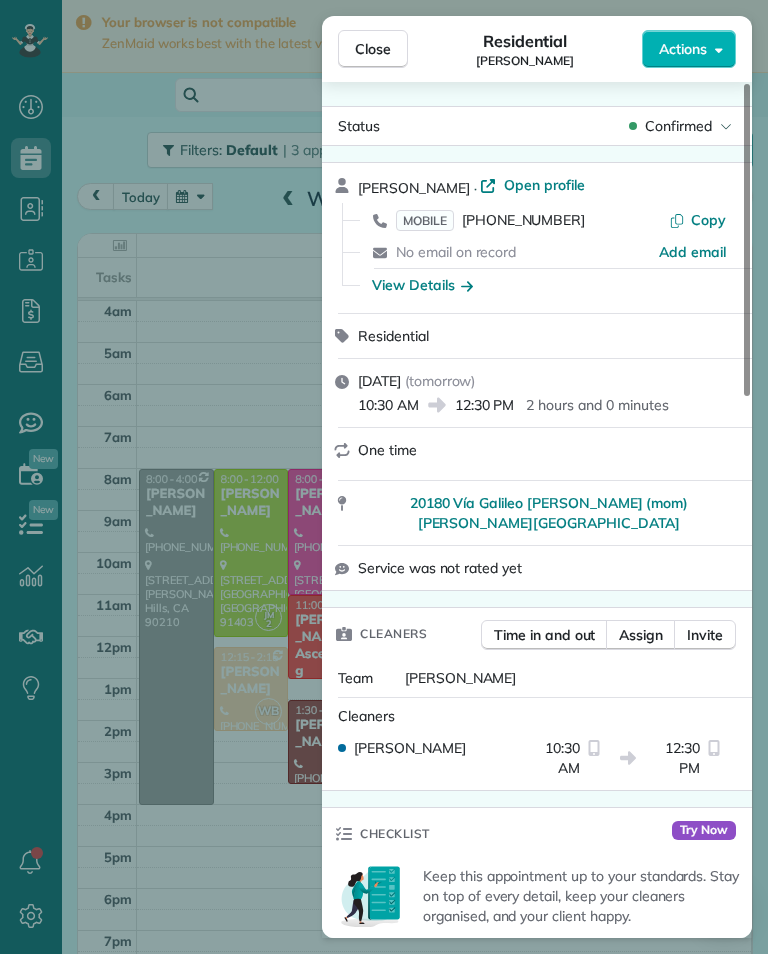 click on "Close Residential Asher Yousif Actions Status Confirmed Asher Yousif · Open profile MOBILE (818) 620-2510 Copy No email on record Add email View Details Residential Wednesday, July 30, 2025 ( tomorrow ) 10:30 AM 12:30 PM 2 hours and 0 minutes One time 20180 Vía Galileo Rona Sarkis (mom) Porter Ranch CA 91326 Service was not rated yet Cleaners Time in and out Assign Invite Team Leslie Miranda Cleaners Leslie Mirnada   10:30 AM 12:30 PM Checklist Try Now Keep this appointment up to your standards. Stay on top of every detail, keep your cleaners organised, and your client happy. Assign a checklist Watch a 5 min demo Billing Billing actions Service Service Price (1x $0.00) $0.00 Add an item Overcharge $0.00 Discount $0.00 Coupon discount - Primary tax - Secondary tax - Total appointment price $0.00 Tips collected New feature! $0.00 Mark as paid Total including tip $0.00 Get paid online in no-time! Send an invoice and reward your cleaners with tips Charge customer credit card Appointment custom fields Key # - 0" at bounding box center [384, 477] 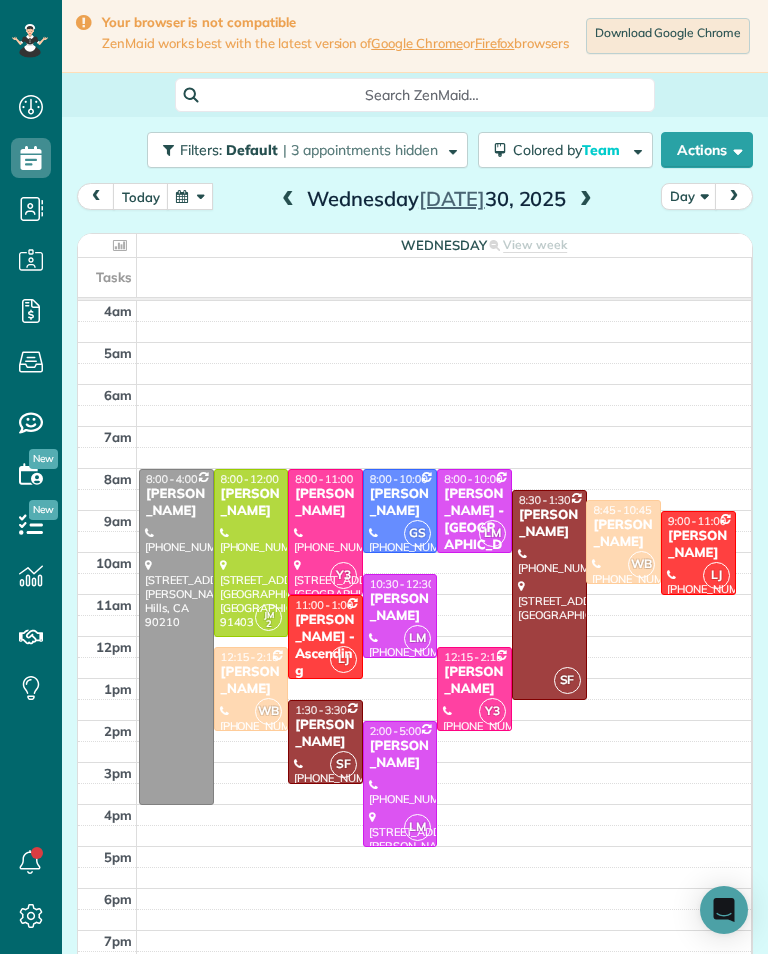 click on "Y3" at bounding box center [492, 711] 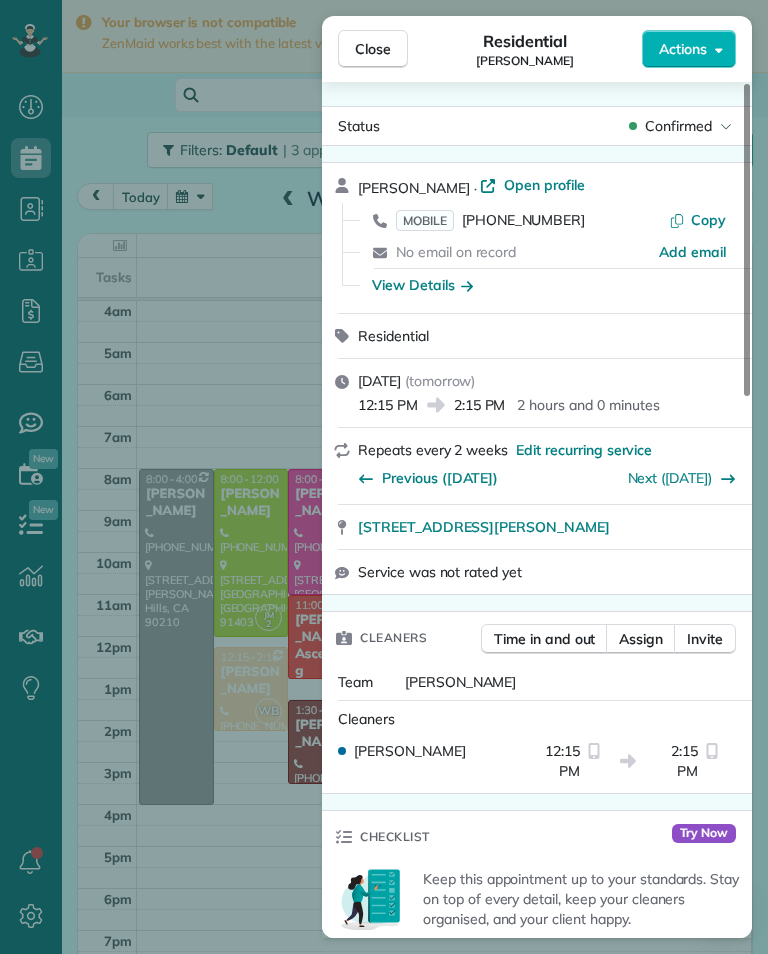 click on "Close Residential Nick Koenig Actions Status Confirmed Nick Koenig · Open profile MOBILE (310) 367-6804 Copy No email on record Add email View Details Residential Wednesday, July 30, 2025 ( tomorrow ) 12:15 PM 2:15 PM 2 hours and 0 minutes Repeats every 2 weeks Edit recurring service Previous (Jun 04) Next (Aug 13) 1847 Burnell Drive Los Angeles CA 90065 Service was not rated yet Cleaners Time in and out Assign Invite Team Yuri Cleaners Yuri   12:15 PM 2:15 PM Checklist Try Now Keep this appointment up to your standards. Stay on top of every detail, keep your cleaners organised, and your client happy. Assign a checklist Watch a 5 min demo Billing Billing actions Service Service Price (1x $140.00) $140.00 Add an item Overcharge $0.00 Discount $0.00 Coupon discount - Primary tax - Secondary tax - Total appointment price $140.00 Tips collected New feature! $0.00 Unpaid Mark as paid Total including tip $140.00 Get paid online in no-time! Send an invoice and reward your cleaners with tips Key # - Work items Notes" at bounding box center [384, 477] 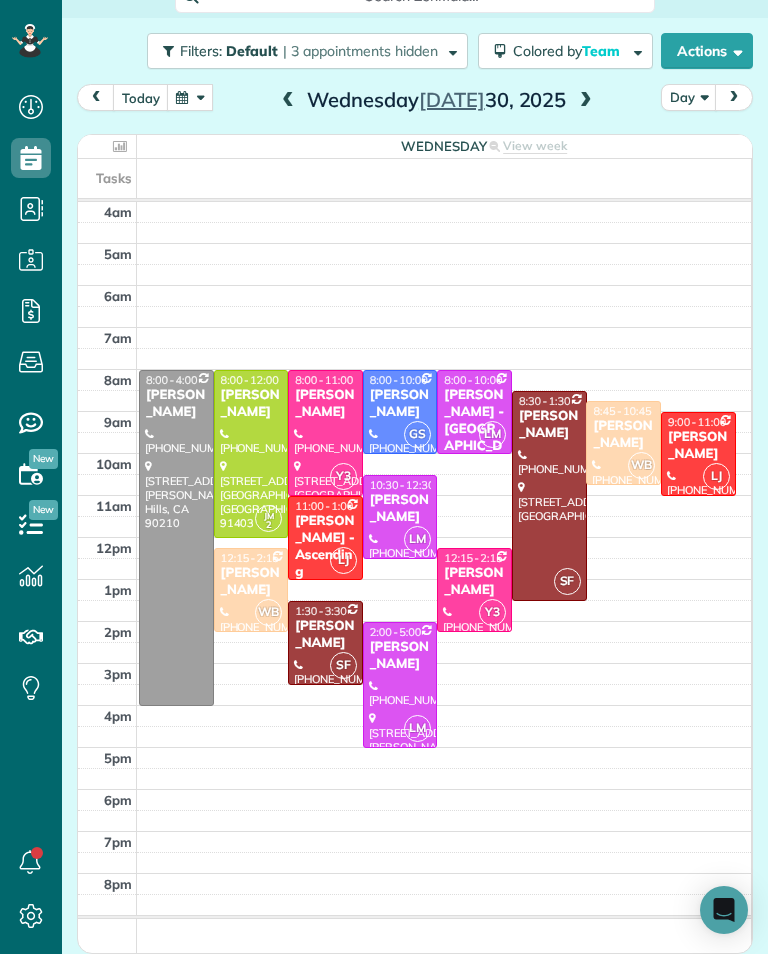 scroll, scrollTop: 107, scrollLeft: 0, axis: vertical 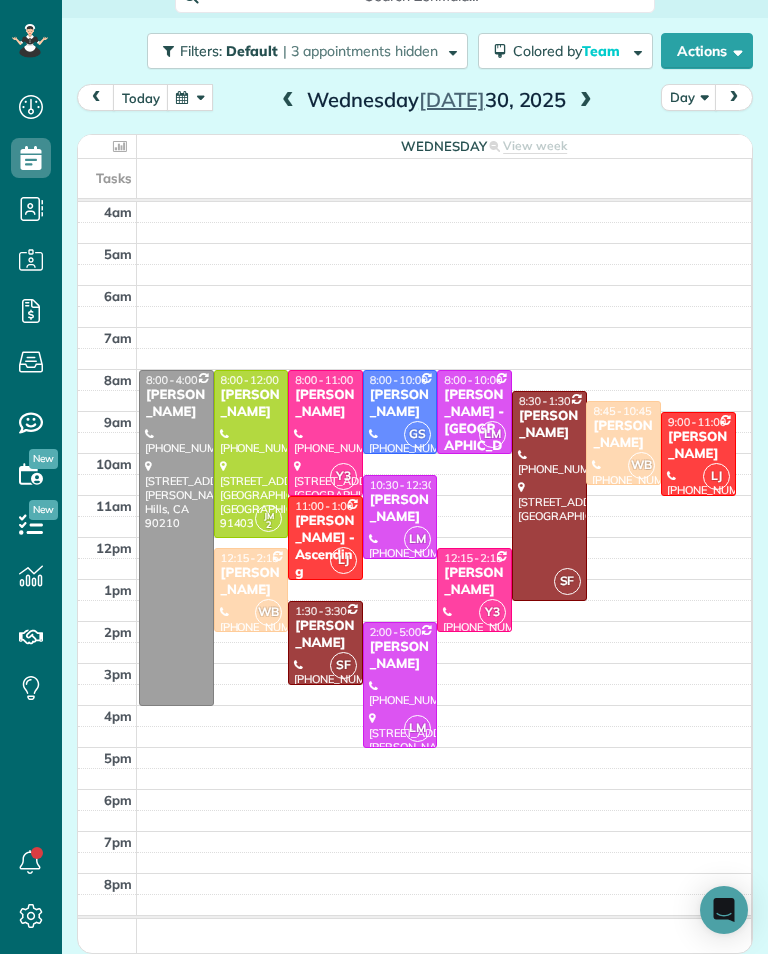 click on "Michael Learner" at bounding box center [623, 435] 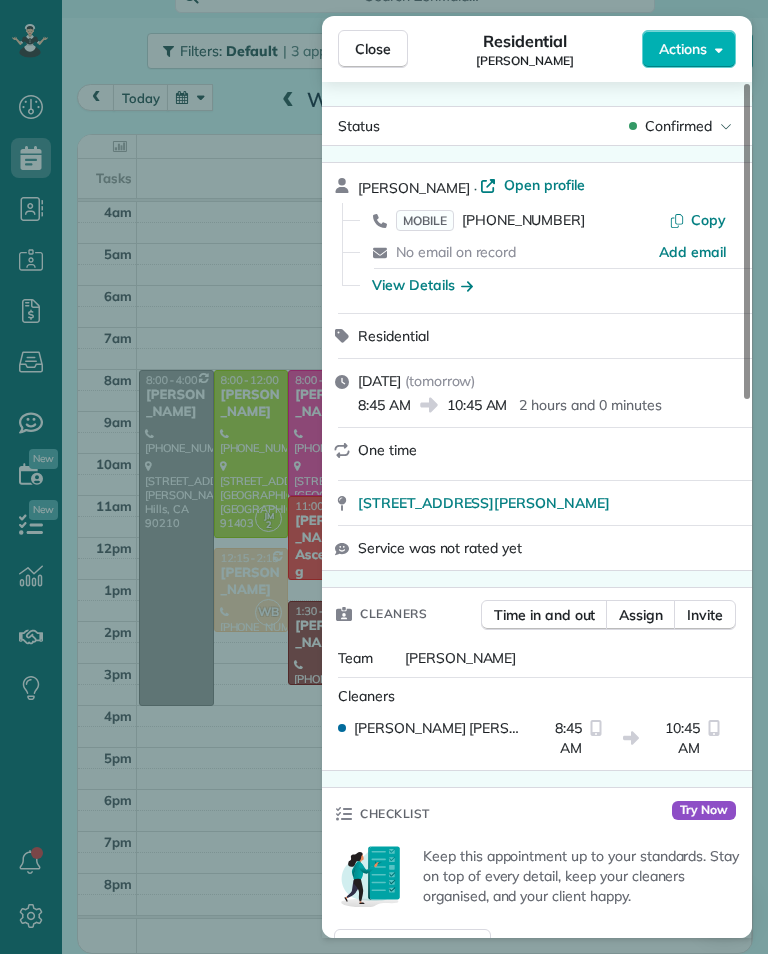 click on "(847) 997-3198" at bounding box center [523, 220] 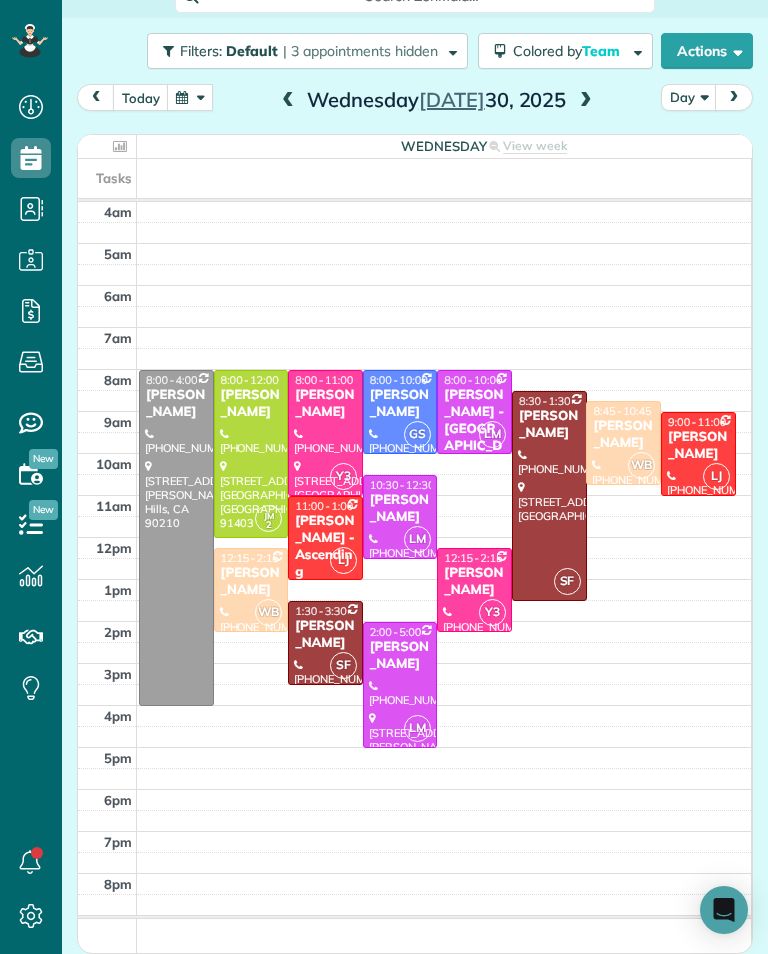 click at bounding box center (190, 97) 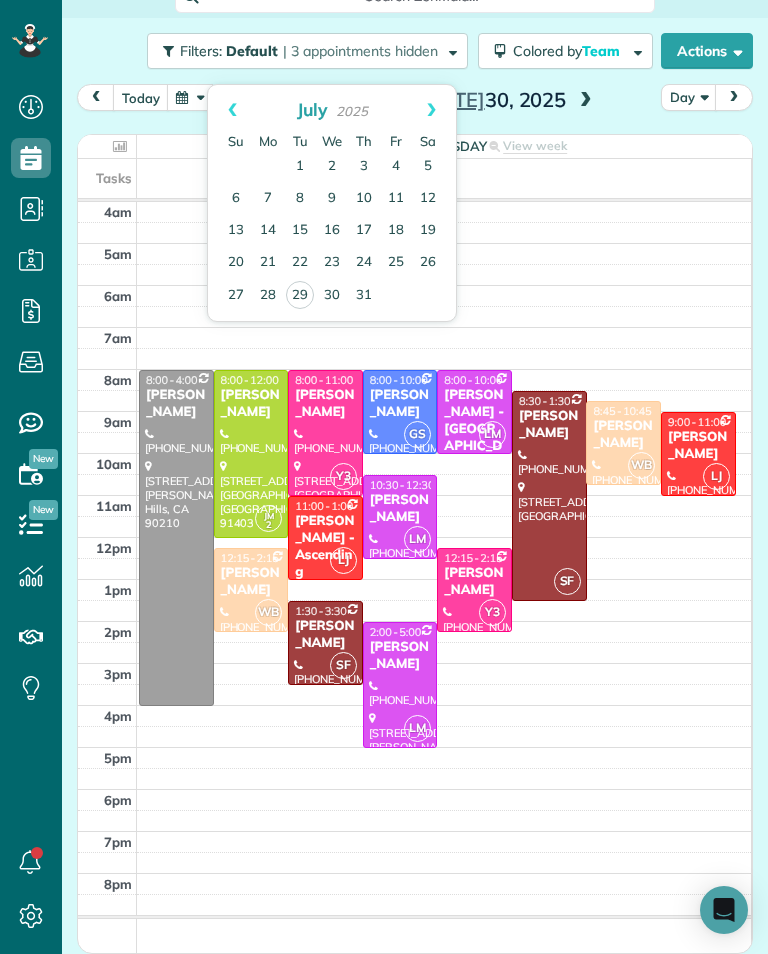 click on "Next" at bounding box center [431, 110] 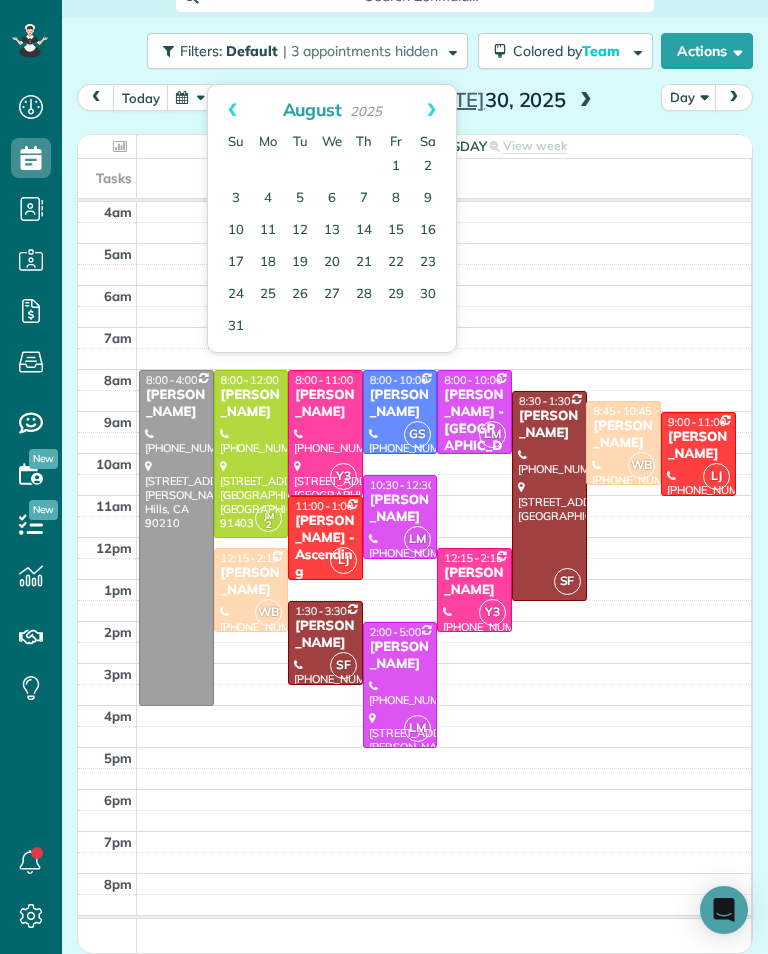 click on "6" at bounding box center [332, 199] 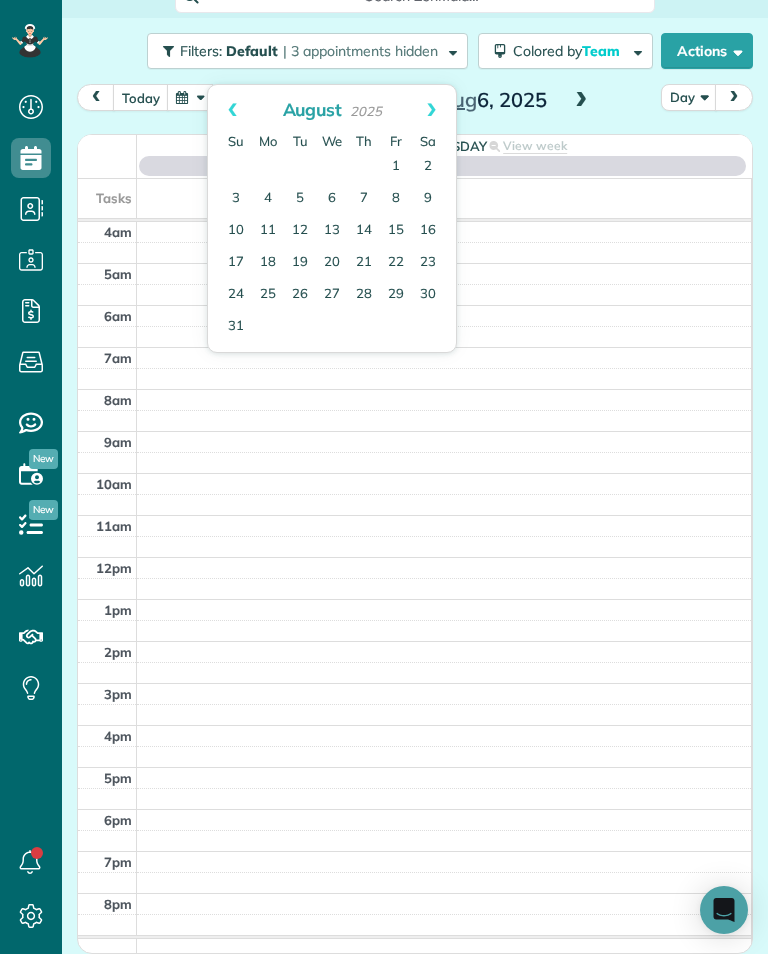 scroll, scrollTop: 105, scrollLeft: 0, axis: vertical 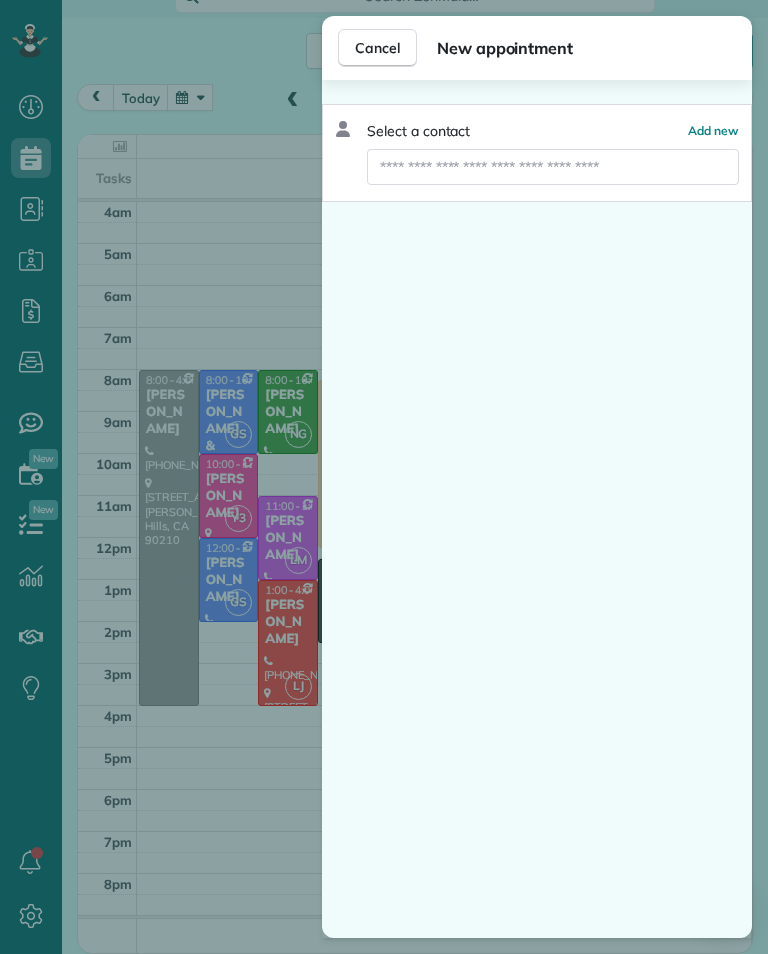 click on "Cancel New appointment Select a contact Add new" at bounding box center [384, 477] 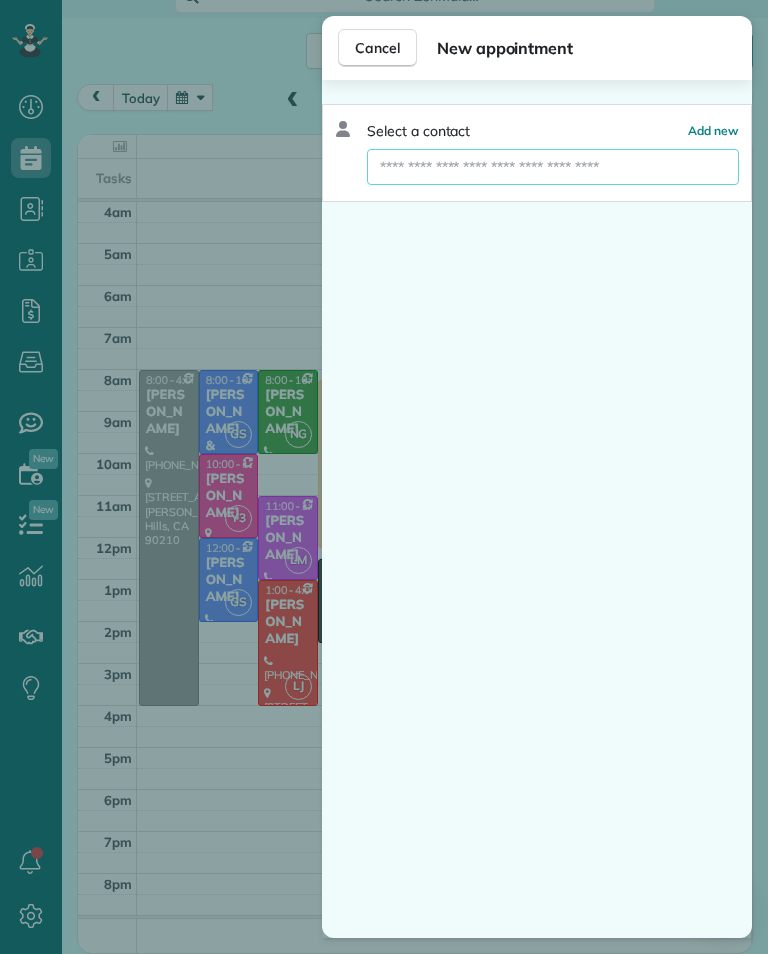 click at bounding box center [553, 167] 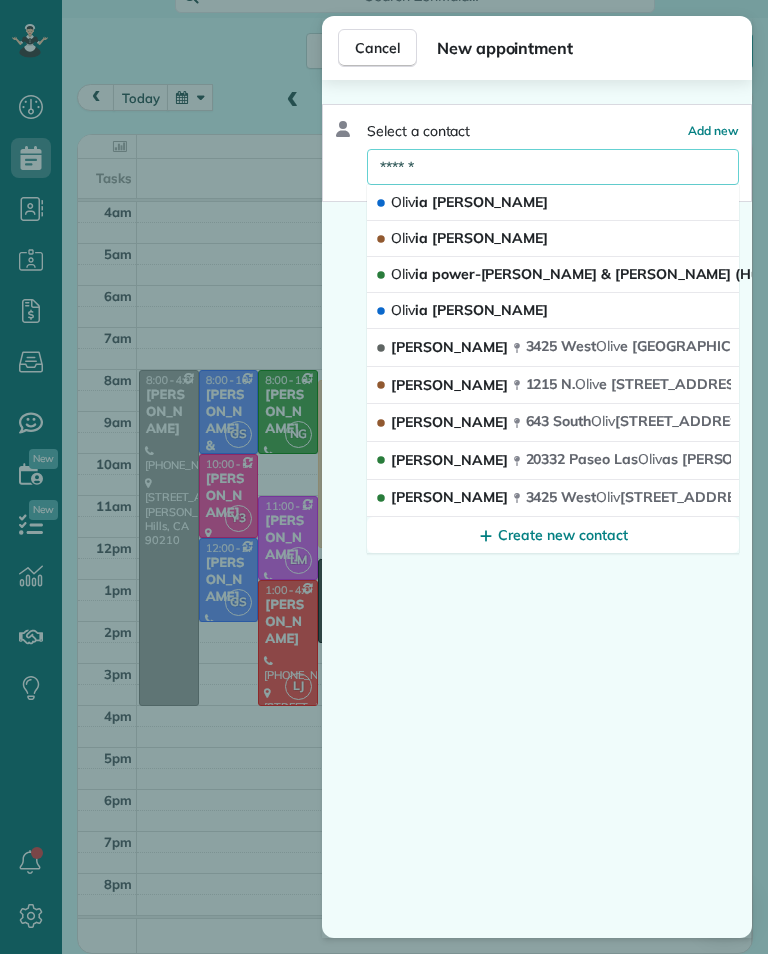 type on "******" 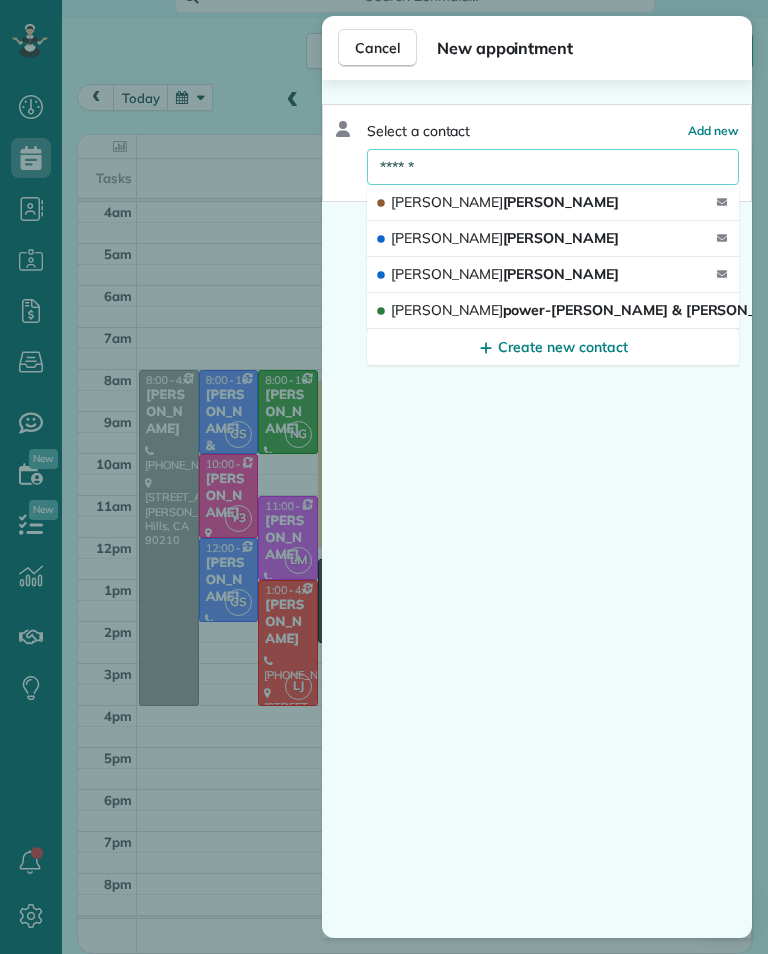 click on "Olivia  Glantz" at bounding box center [553, 239] 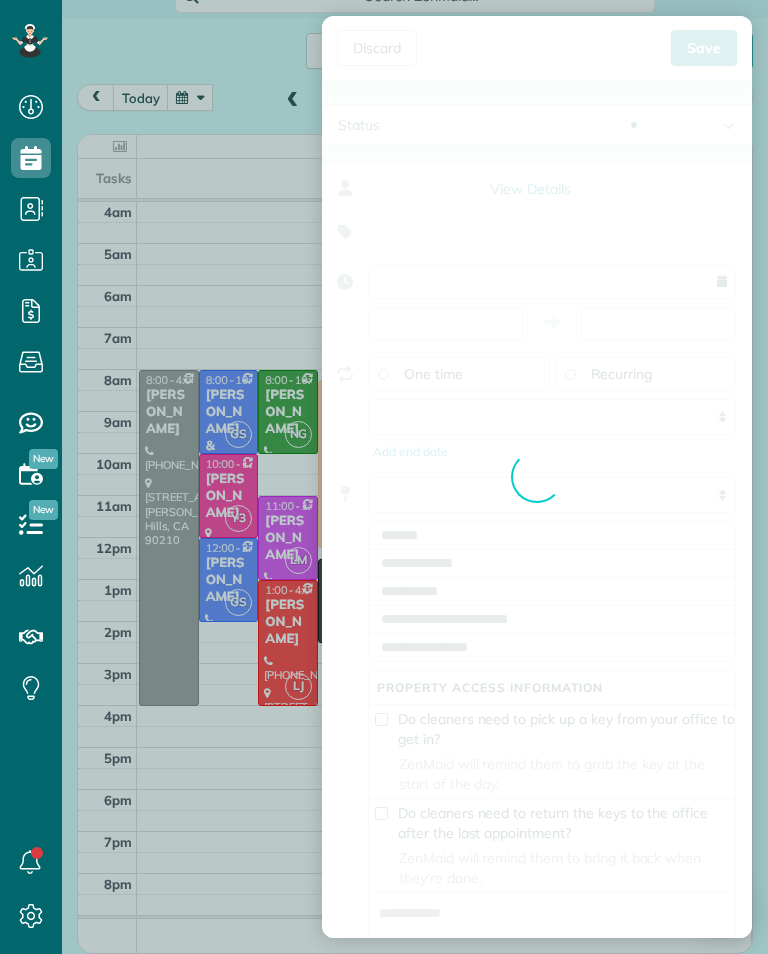 type on "**********" 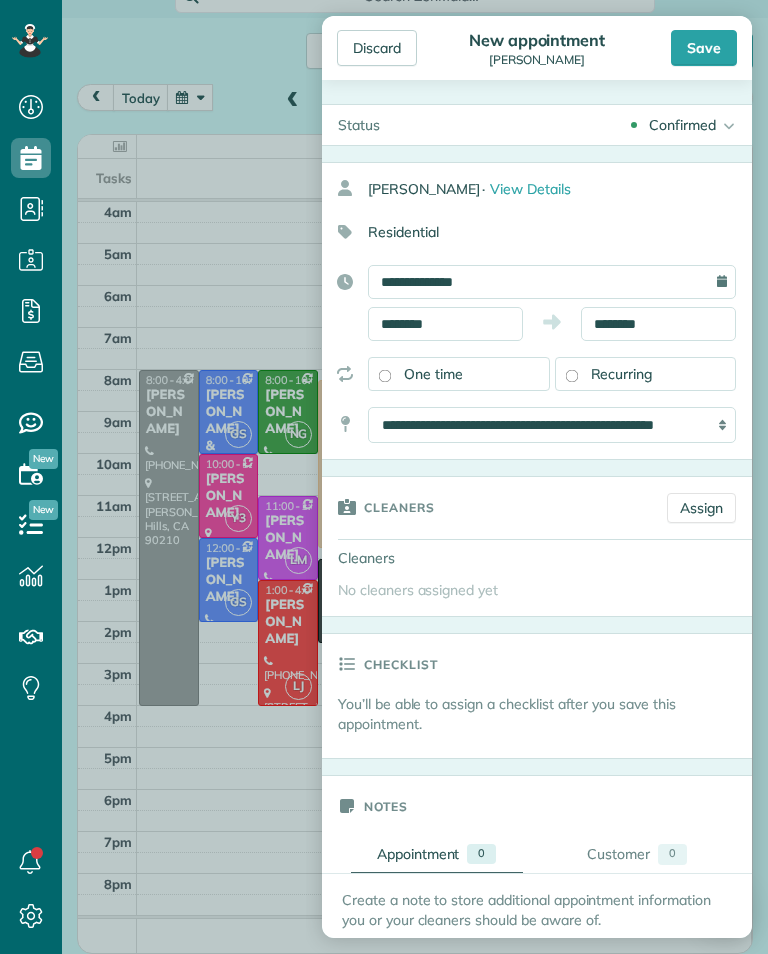click on "Assign" at bounding box center [701, 508] 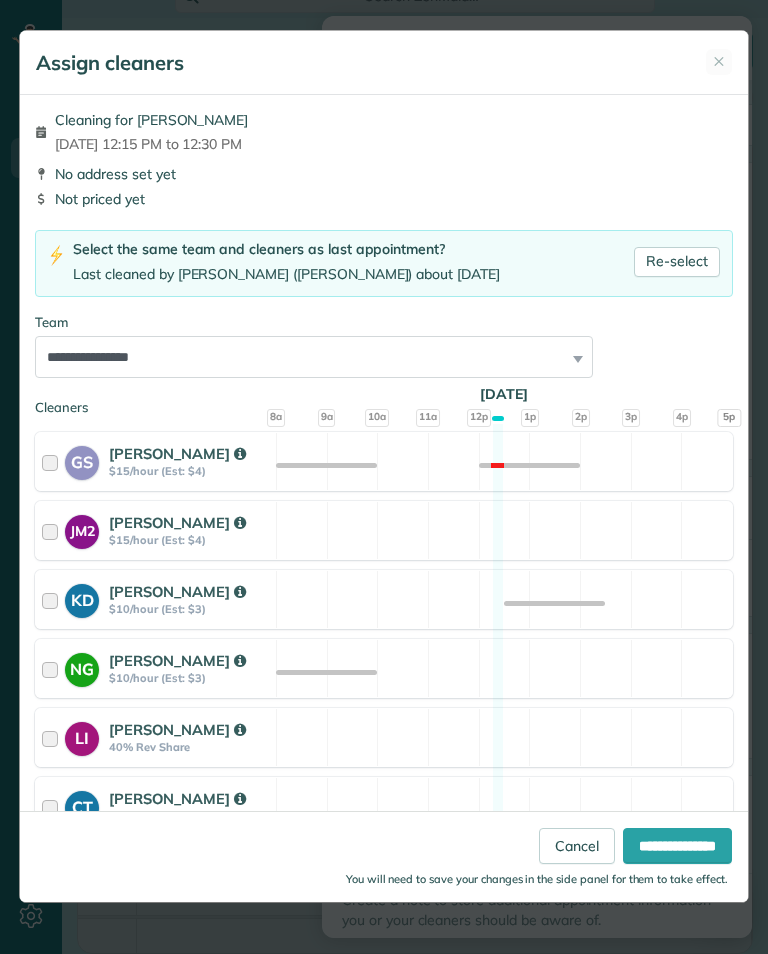 click on "Re-select" at bounding box center (677, 262) 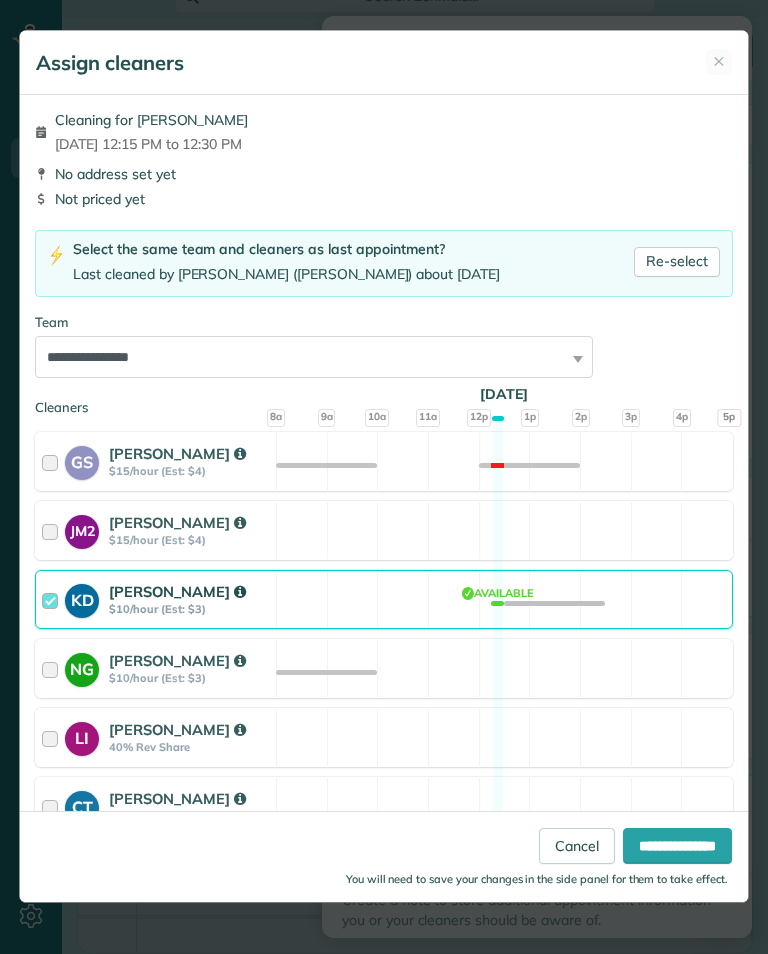 select on "***" 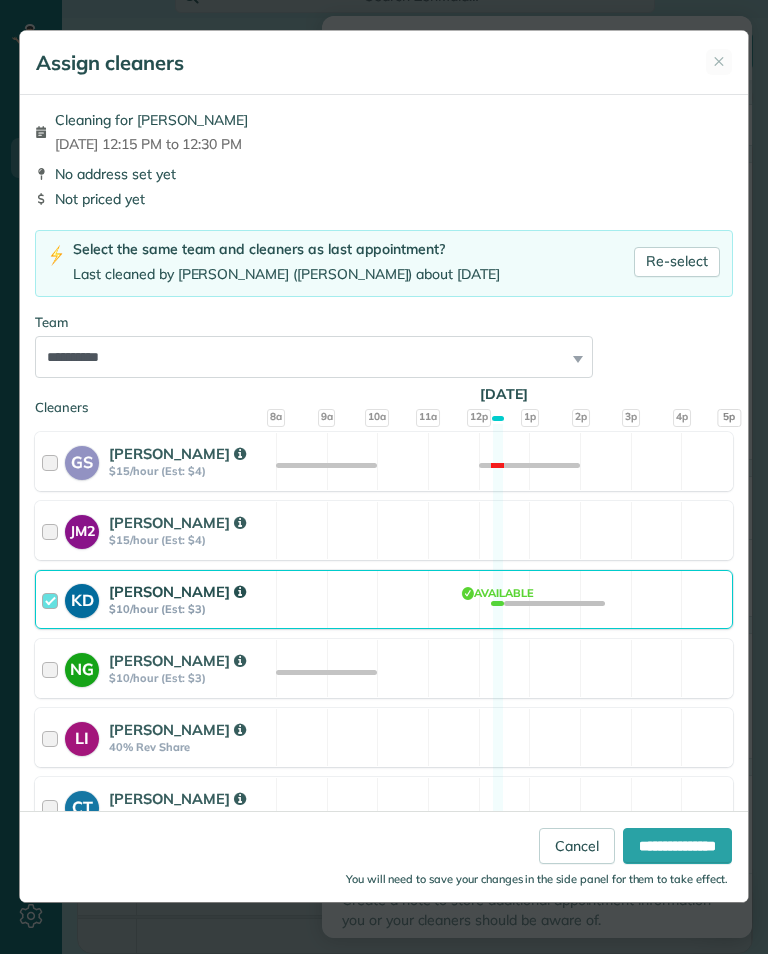 click on "**********" at bounding box center [677, 846] 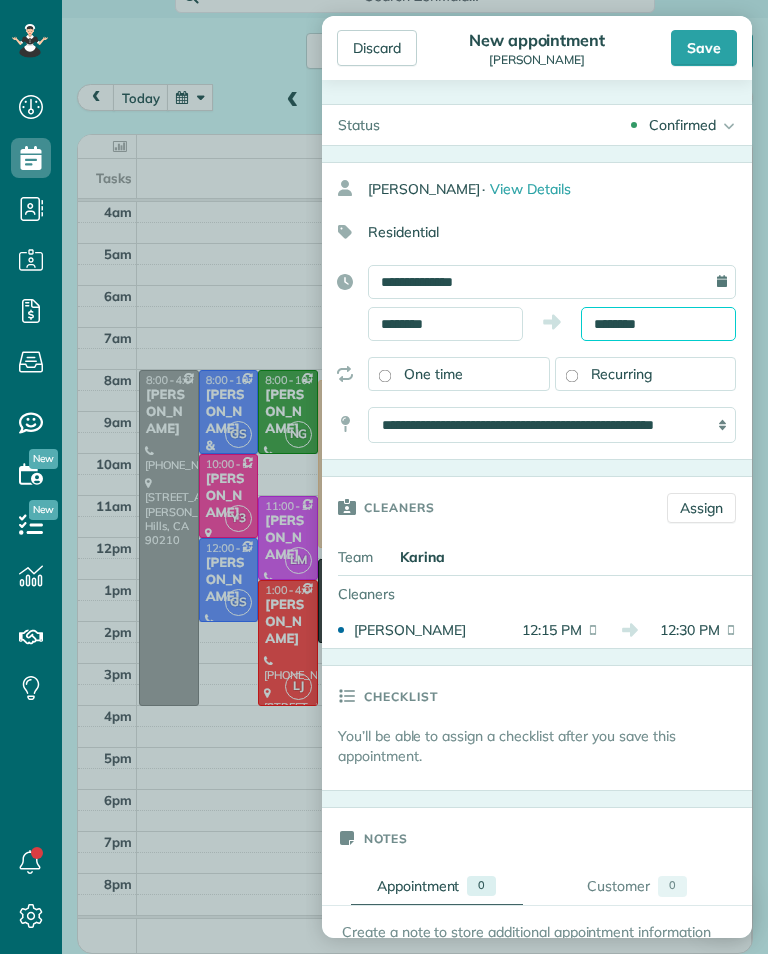 click on "Dashboard
Scheduling
Calendar View
List View
Dispatch View - Weekly scheduling (Beta)" at bounding box center [384, 477] 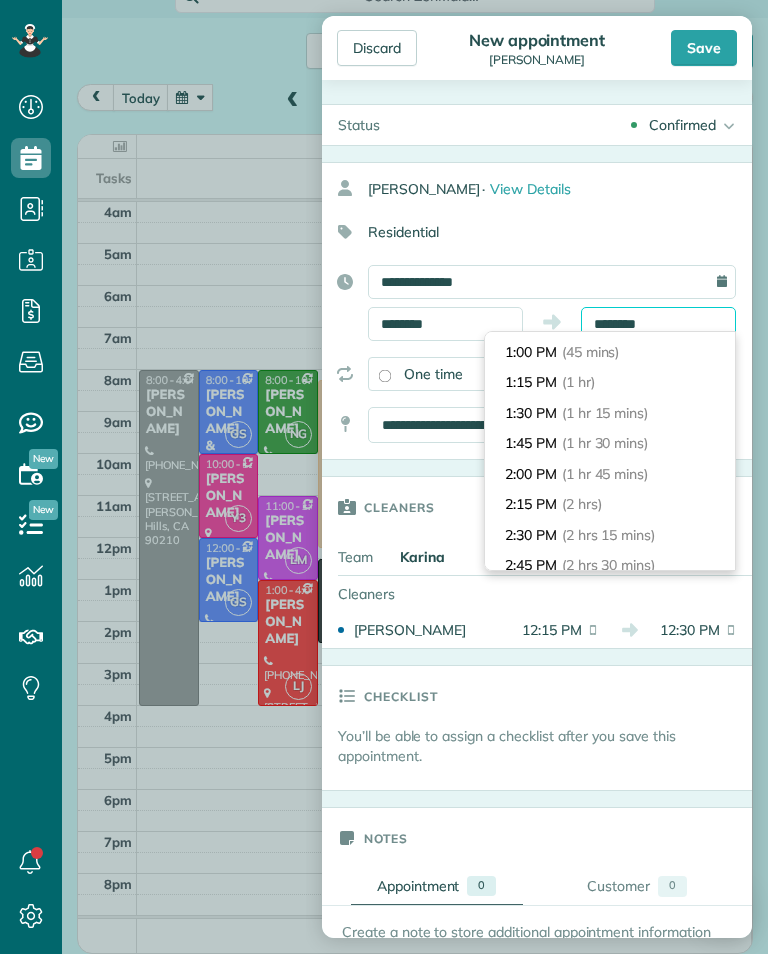 scroll, scrollTop: 88, scrollLeft: 0, axis: vertical 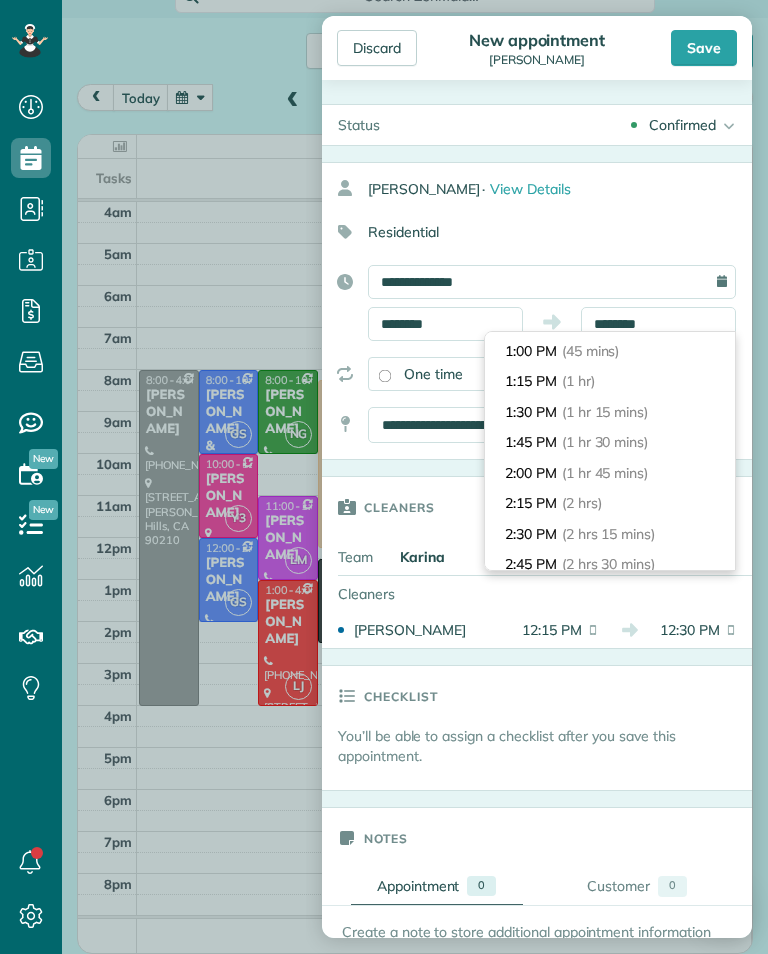 click on "2:15 PM  (2 hrs)" at bounding box center (610, 503) 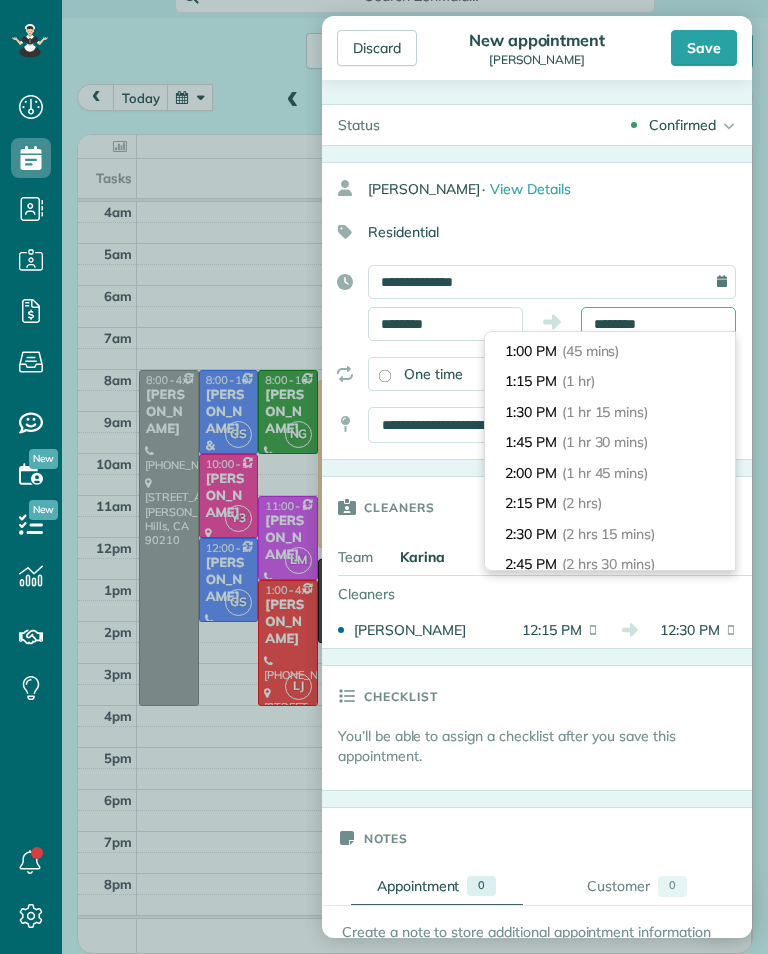type on "*******" 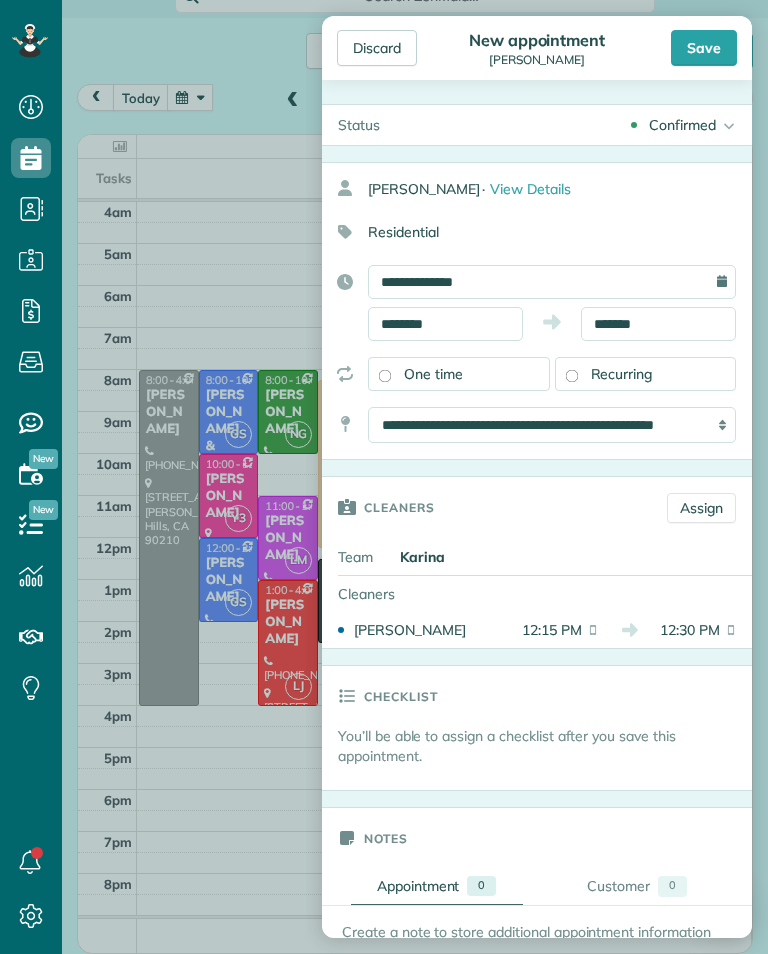 click on "Save" at bounding box center [704, 48] 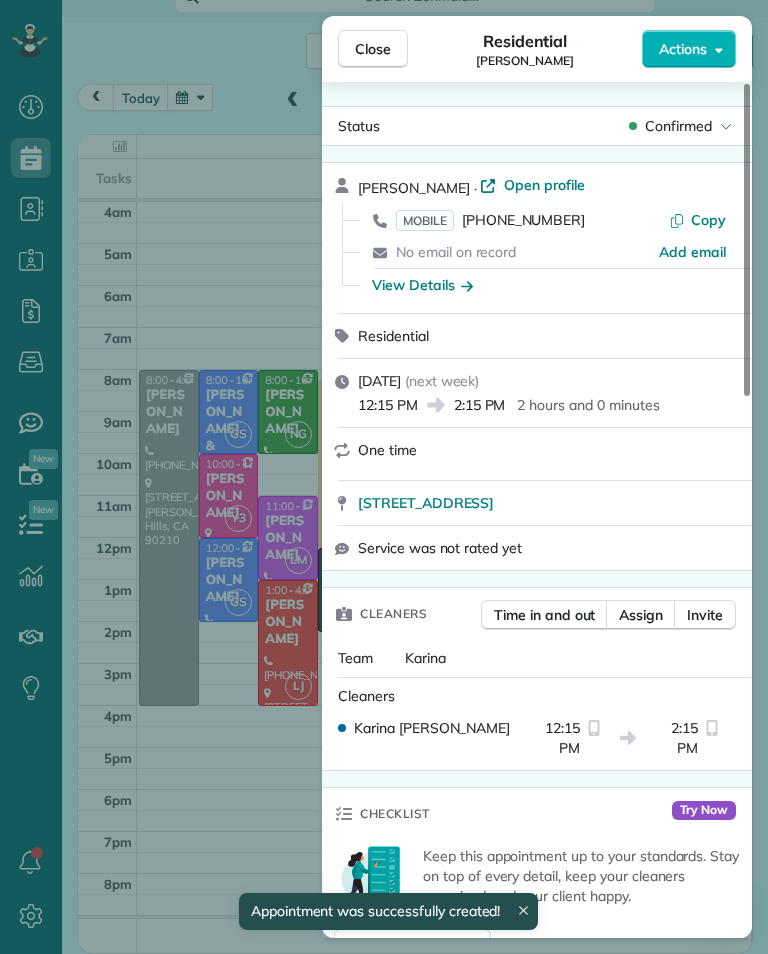 click on "Close Residential Olivia Glantz Actions Status Confirmed Olivia Glantz · Open profile MOBILE (847) 507-7750 Copy No email on record Add email View Details Residential Wednesday, August 06, 2025 ( next week ) 12:15 PM 2:15 PM 2 hours and 0 minutes One time 616 North Sweetzer Avenue Apt 102 Los Angeles CA 90048 Service was not rated yet Cleaners Time in and out Assign Invite Team Karina Cleaners Karina   Duenas 12:15 PM 2:15 PM Checklist Try Now Keep this appointment up to your standards. Stay on top of every detail, keep your cleaners organised, and your client happy. Assign a checklist Watch a 5 min demo Billing Billing actions Service Service Price (1x $0.00) $0.00 Add an item Overcharge $0.00 Discount $0.00 Coupon discount - Primary tax - Secondary tax - Total appointment price $0.00 Tips collected New feature! $0.00 Mark as paid Total including tip $0.00 Get paid online in no-time! Send an invoice and reward your cleaners with tips Charge customer credit card Appointment custom fields Key # - Work items 0" at bounding box center (384, 477) 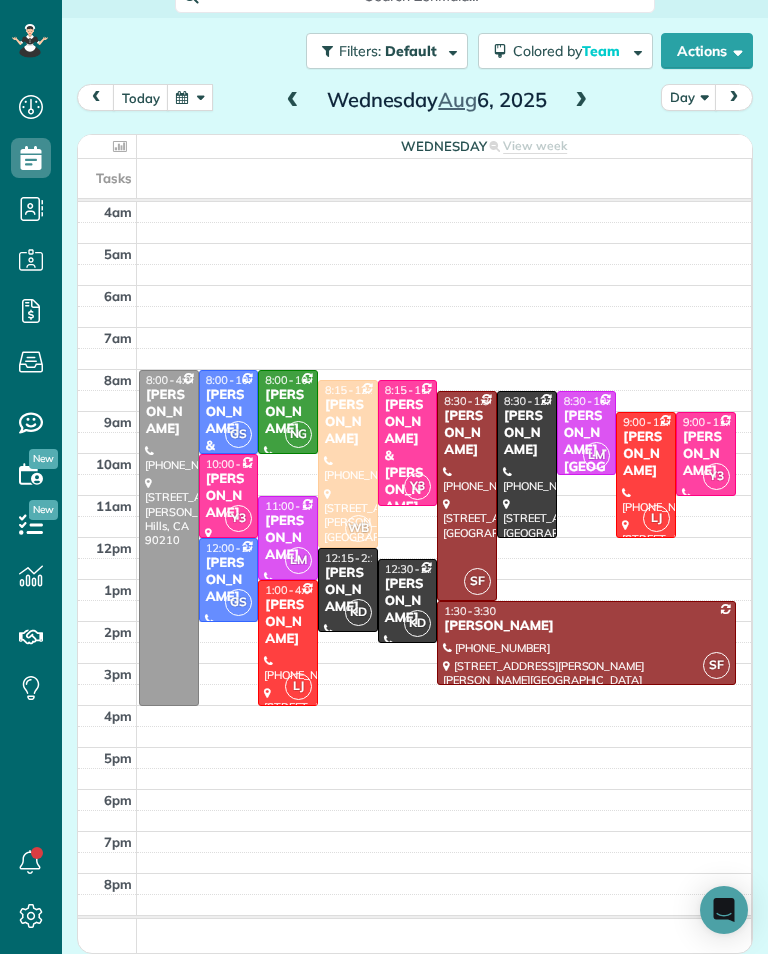 click at bounding box center [527, 464] 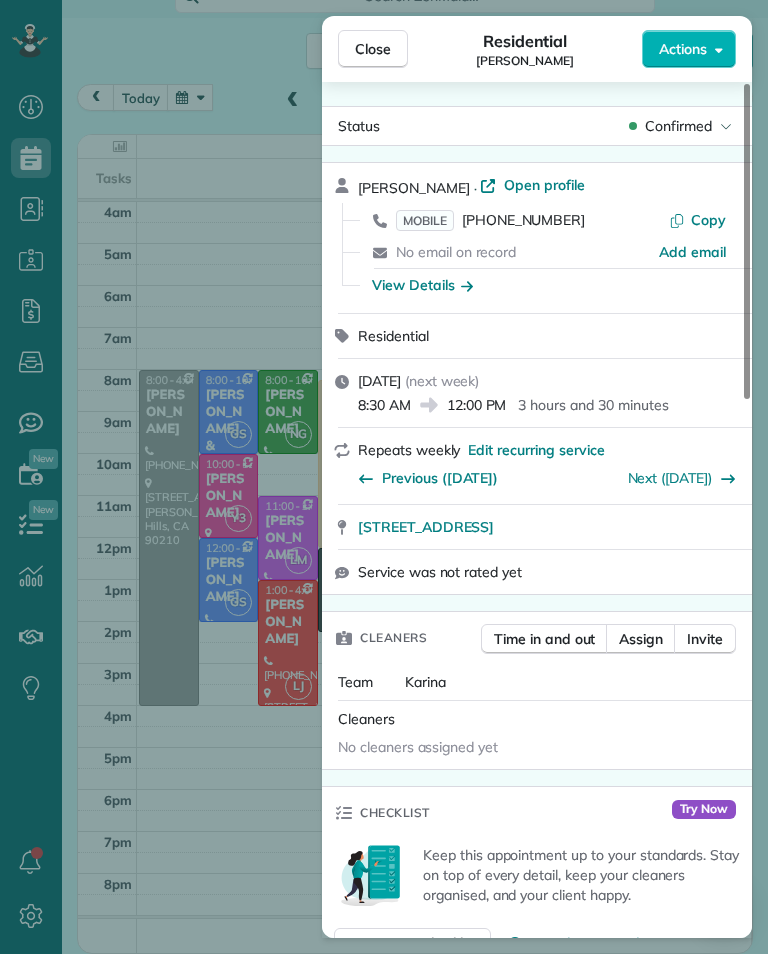 click on "Close Residential Jennifer Yager Actions Status Confirmed Jennifer Yager · Open profile MOBILE (805) 791-0457 Copy No email on record Add email View Details Residential Wednesday, August 06, 2025 ( next week ) 8:30 AM 12:00 PM 3 hours and 30 minutes Repeats weekly Edit recurring service Previous (Jul 30) Next (Aug 13) 1527 Upper Ranch Road Westlake Village CA 91362 Service was not rated yet Cleaners Time in and out Assign Invite Team Karina Cleaners No cleaners assigned yet Checklist Try Now Keep this appointment up to your standards. Stay on top of every detail, keep your cleaners organised, and your client happy. Assign a checklist Watch a 5 min demo Billing Billing actions Service Service Price (1x $300.00) $300.00 Add an item Overcharge $0.00 Discount $0.00 Coupon discount - Primary tax - Secondary tax - Total appointment price $300.00 Tips collected New feature! $0.00 Unpaid Mark as paid Total including tip $300.00 Get paid online in no-time! Send an invoice and reward your cleaners with tips Key # - 0" at bounding box center (384, 477) 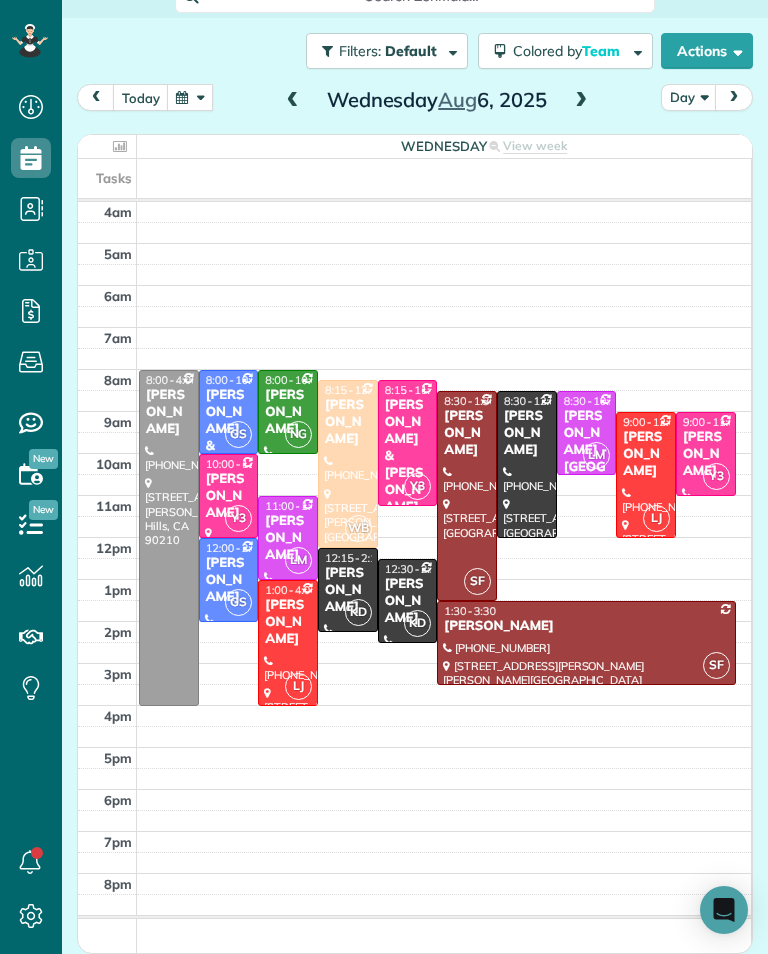 click on "Andrea Chen" at bounding box center (408, 601) 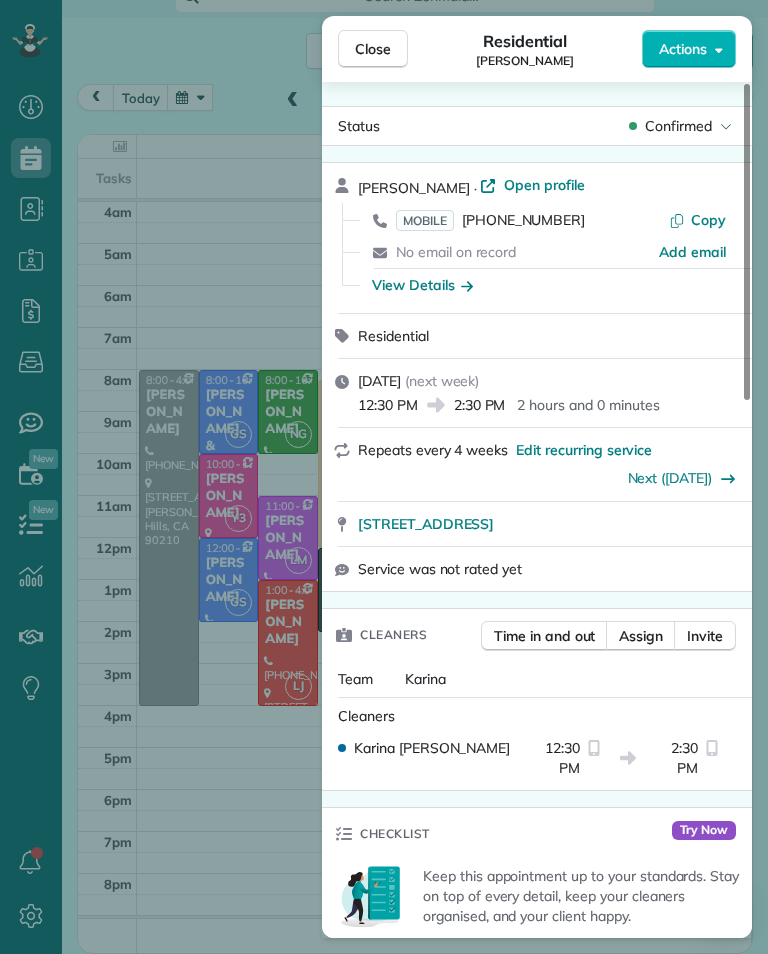 click on "Close Residential Andrea Chen Actions Status Confirmed Andrea Chen · Open profile MOBILE (469) 767-1765 Copy No email on record Add email View Details Residential Wednesday, August 06, 2025 ( next week ) 12:30 PM 2:30 PM 2 hours and 0 minutes Repeats every 4 weeks Edit recurring service Next (Sep 03) 2615 Sirius Street Thousand Oaks CA 91360 Service was not rated yet Cleaners Time in and out Assign Invite Team Karina Cleaners Karina   Duenas 12:30 PM 2:30 PM Checklist Try Now Keep this appointment up to your standards. Stay on top of every detail, keep your cleaners organised, and your client happy. Assign a checklist Watch a 5 min demo Billing Billing actions Service Add an item Overcharge $0.00 Discount $0.00 Coupon discount - Primary tax - Secondary tax - Total appointment price $0.00 Tips collected New feature! $0.00 Mark as paid Total including tip $0.00 Get paid online in no-time! Send an invoice and reward your cleaners with tips Charge customer credit card Appointment custom fields Key # - Work items" at bounding box center (384, 477) 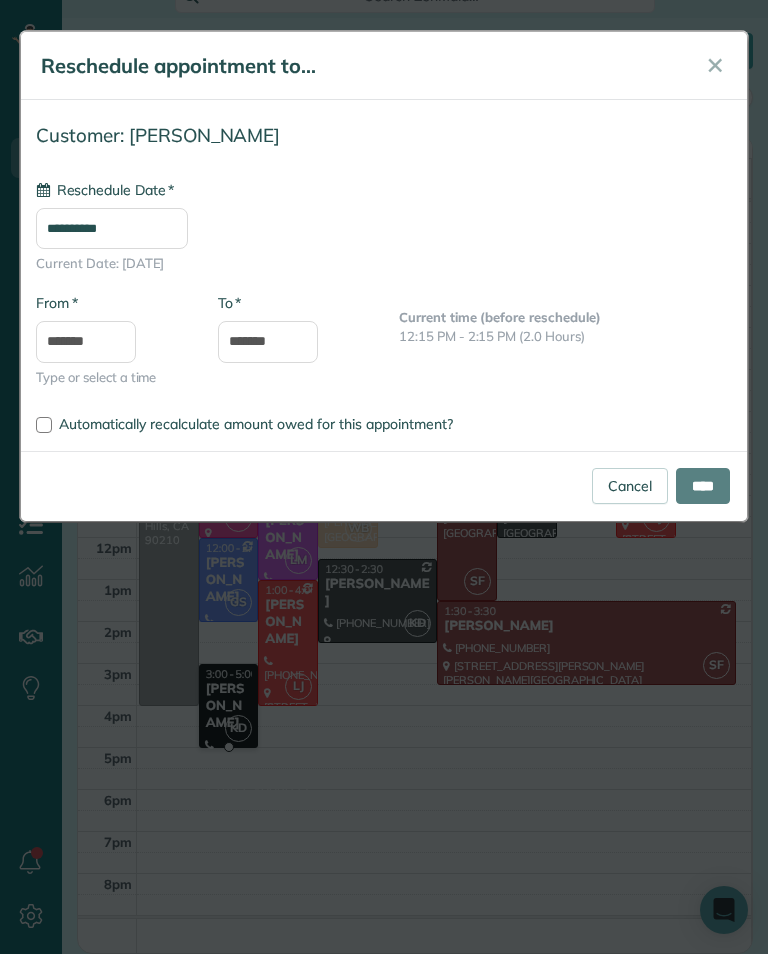 type on "**********" 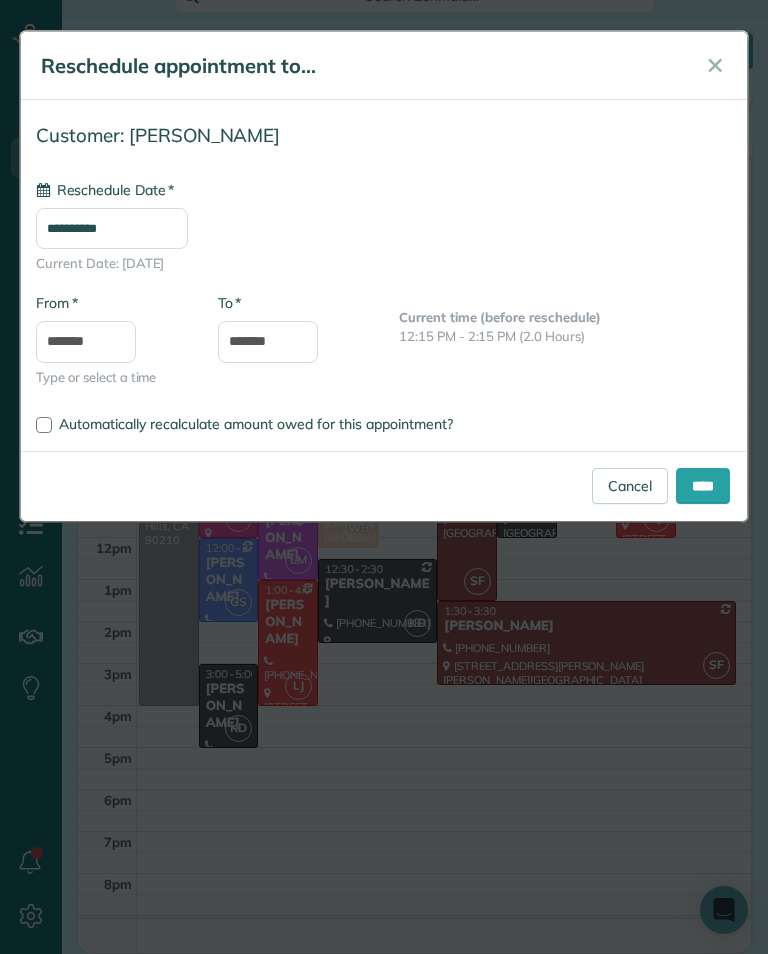 click on "****" at bounding box center (703, 486) 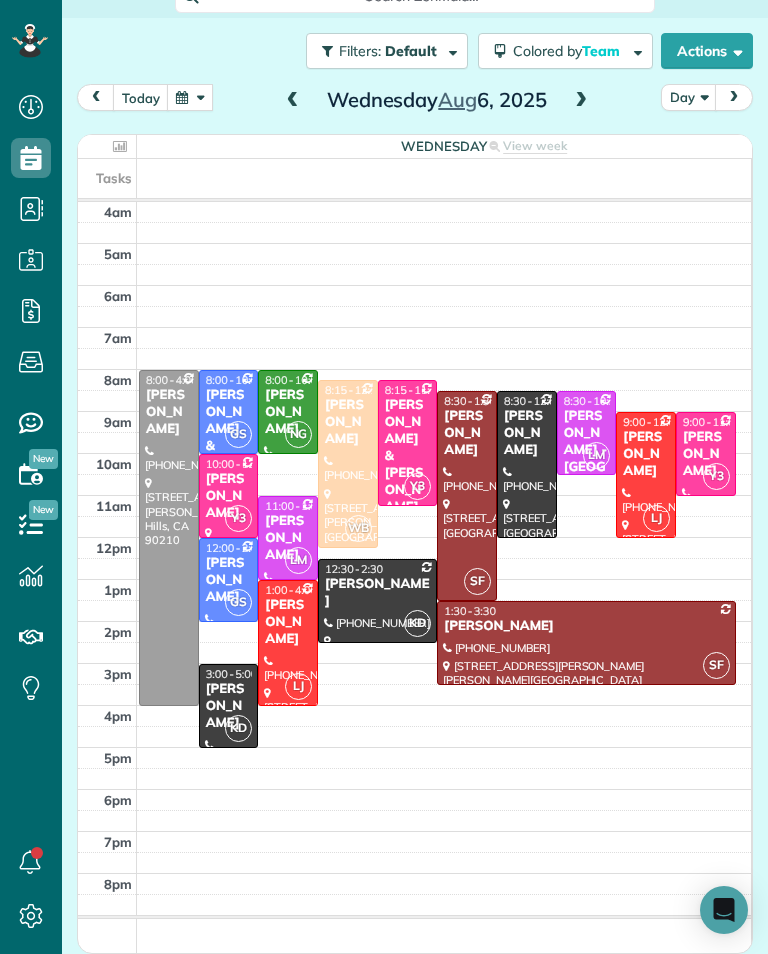 scroll, scrollTop: 985, scrollLeft: 62, axis: both 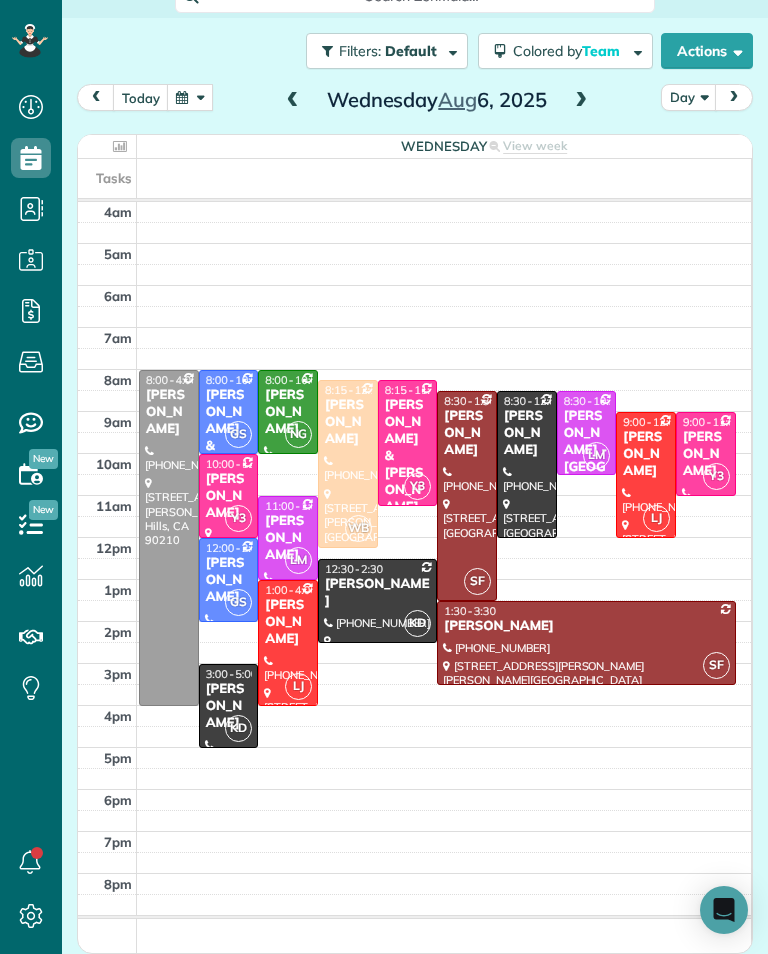 click on "today" at bounding box center [141, 97] 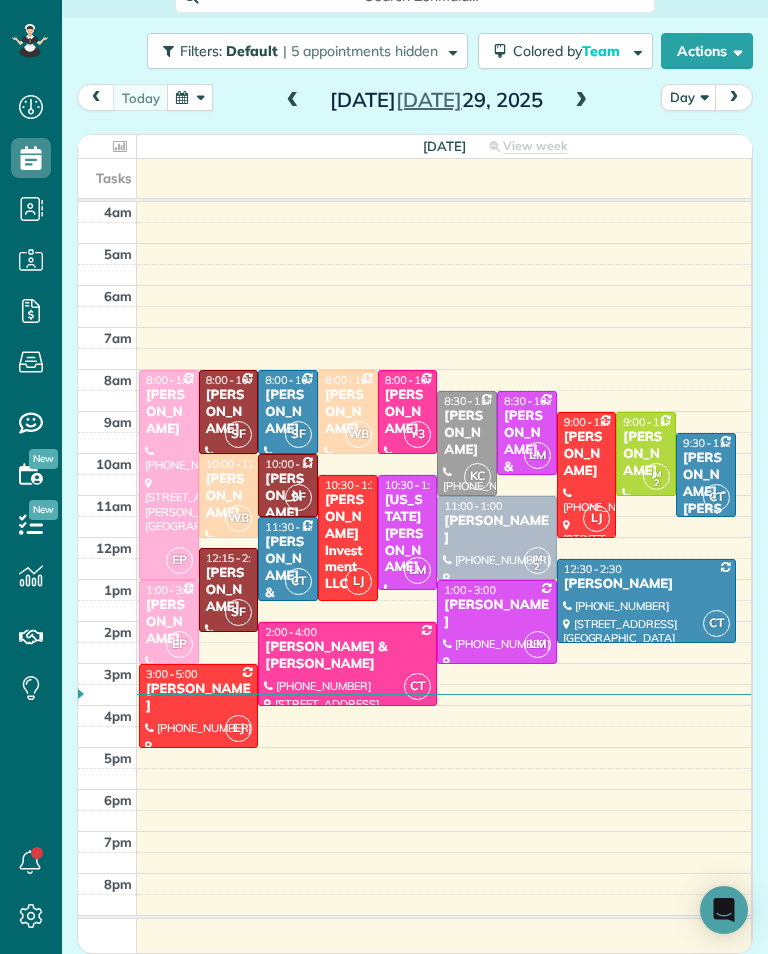 click at bounding box center (581, 101) 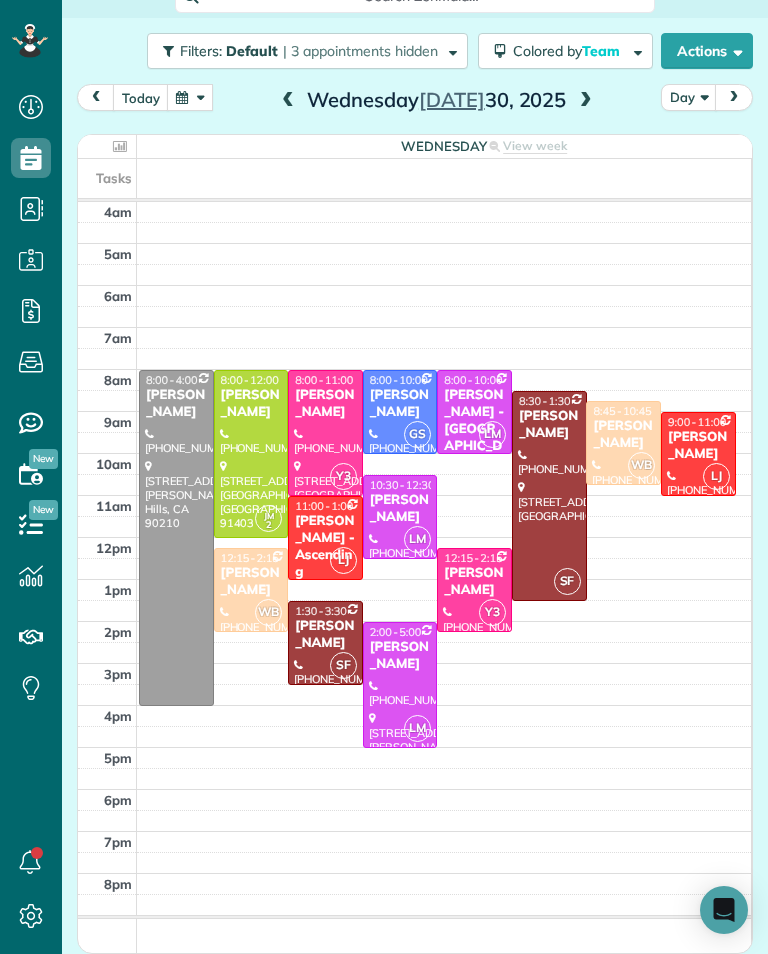 scroll, scrollTop: 985, scrollLeft: 62, axis: both 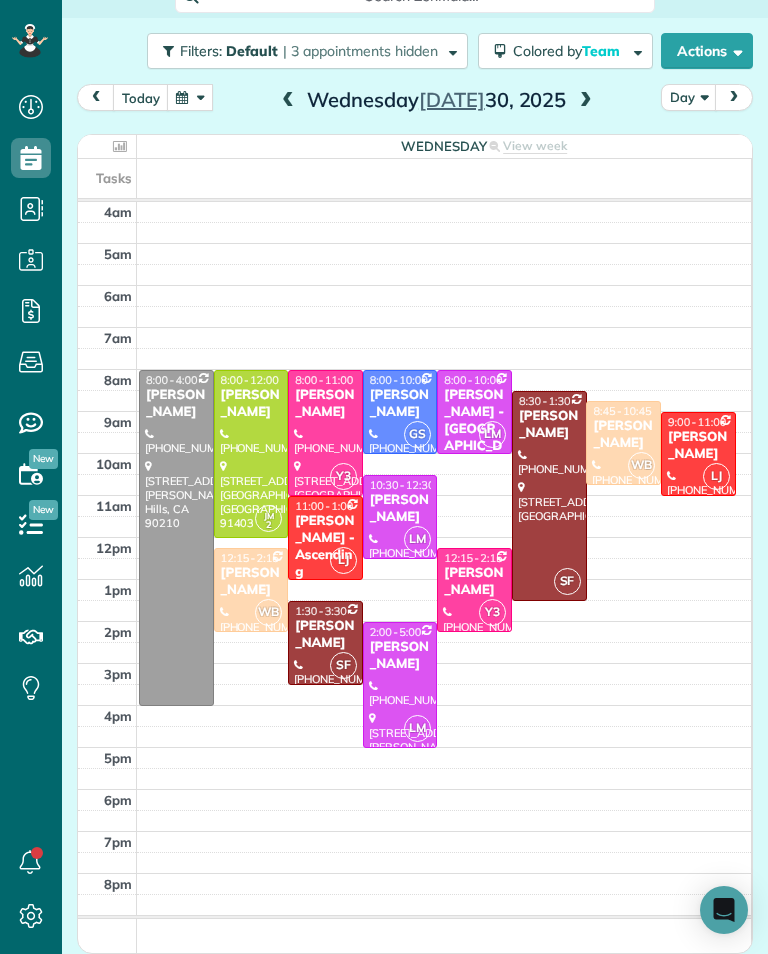 click at bounding box center (190, 97) 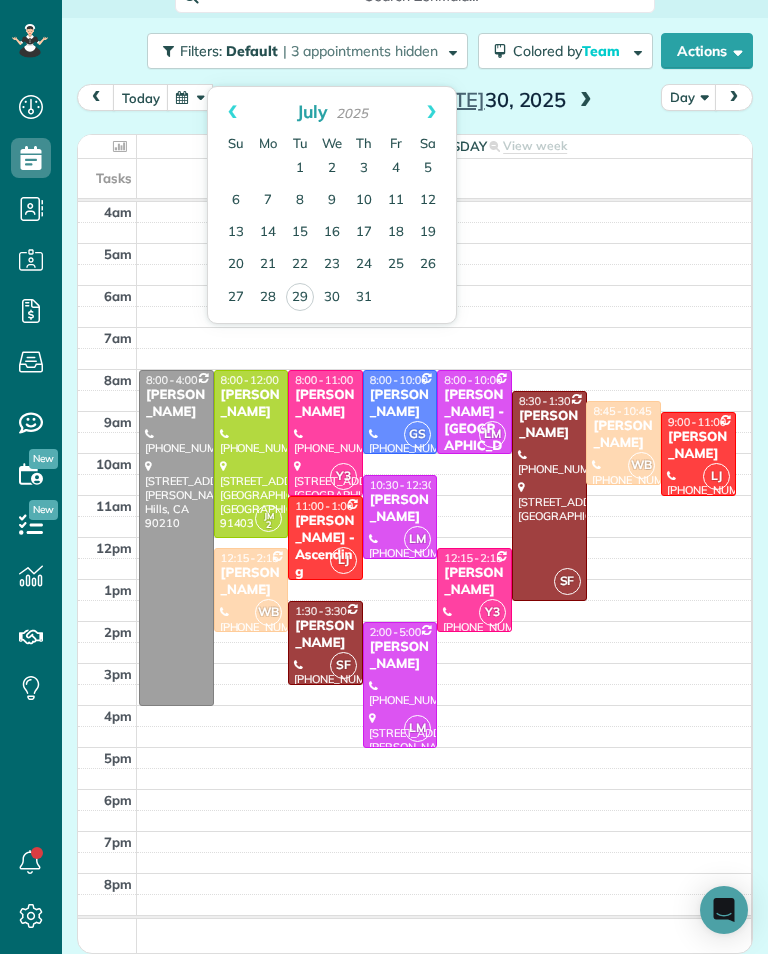 click on "Next" at bounding box center (431, 112) 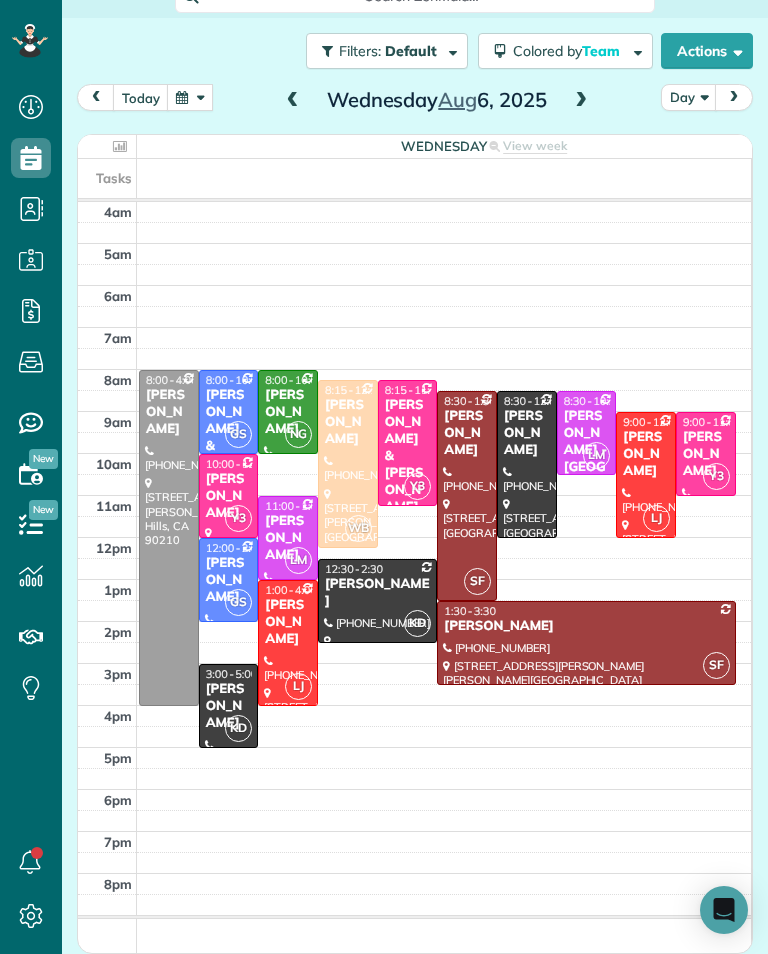 click at bounding box center (293, 101) 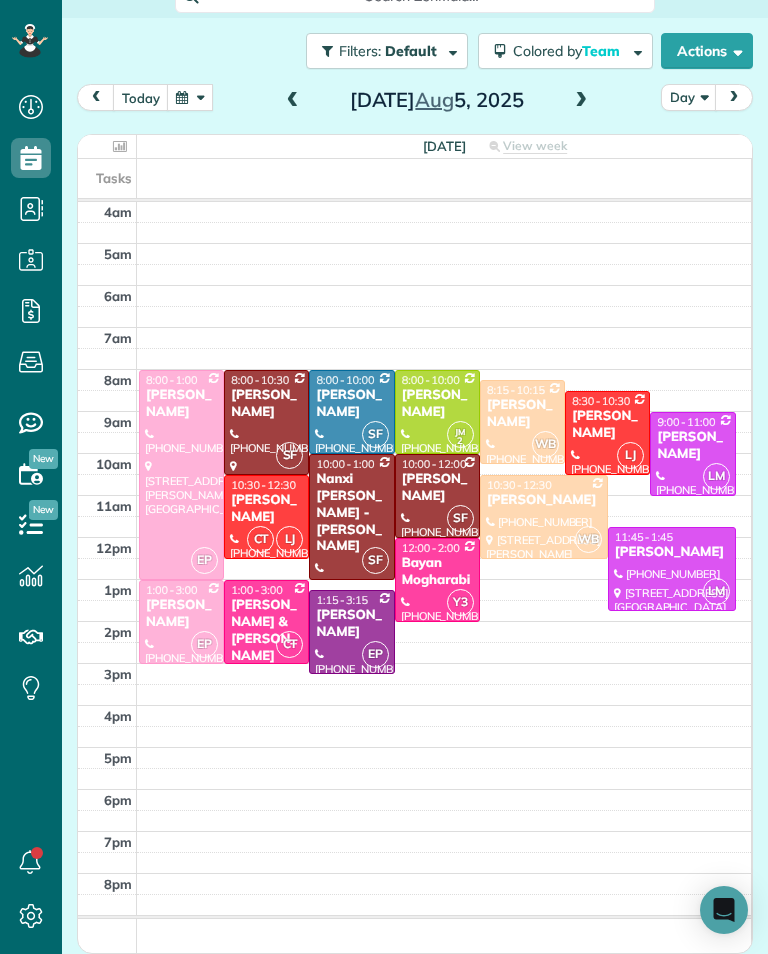click at bounding box center [581, 101] 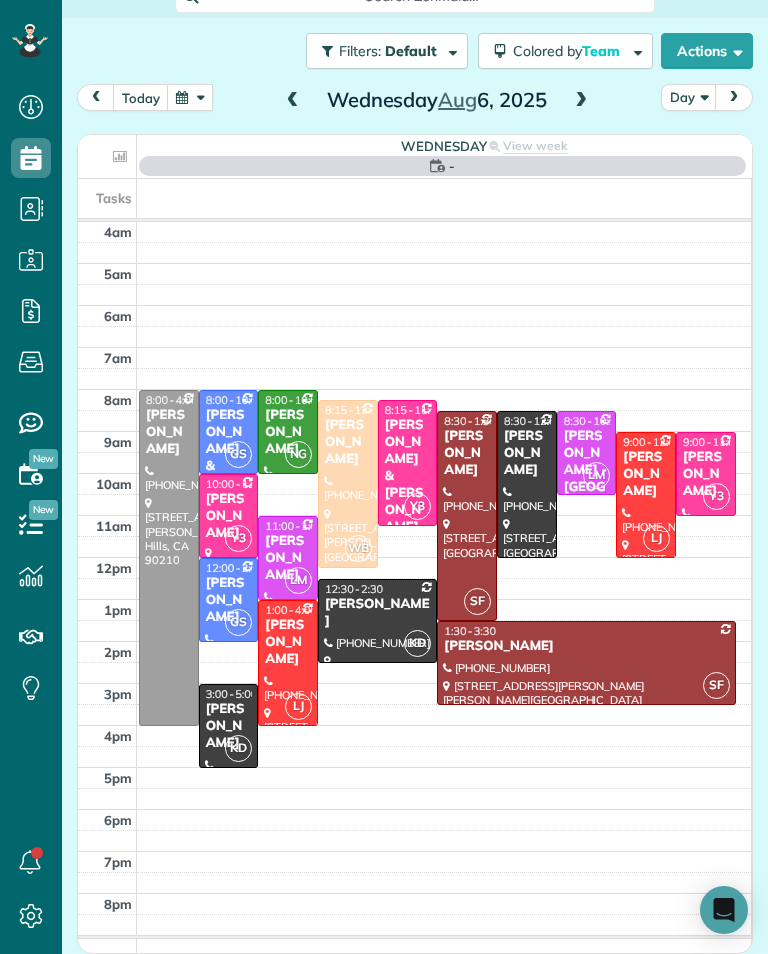click at bounding box center [581, 101] 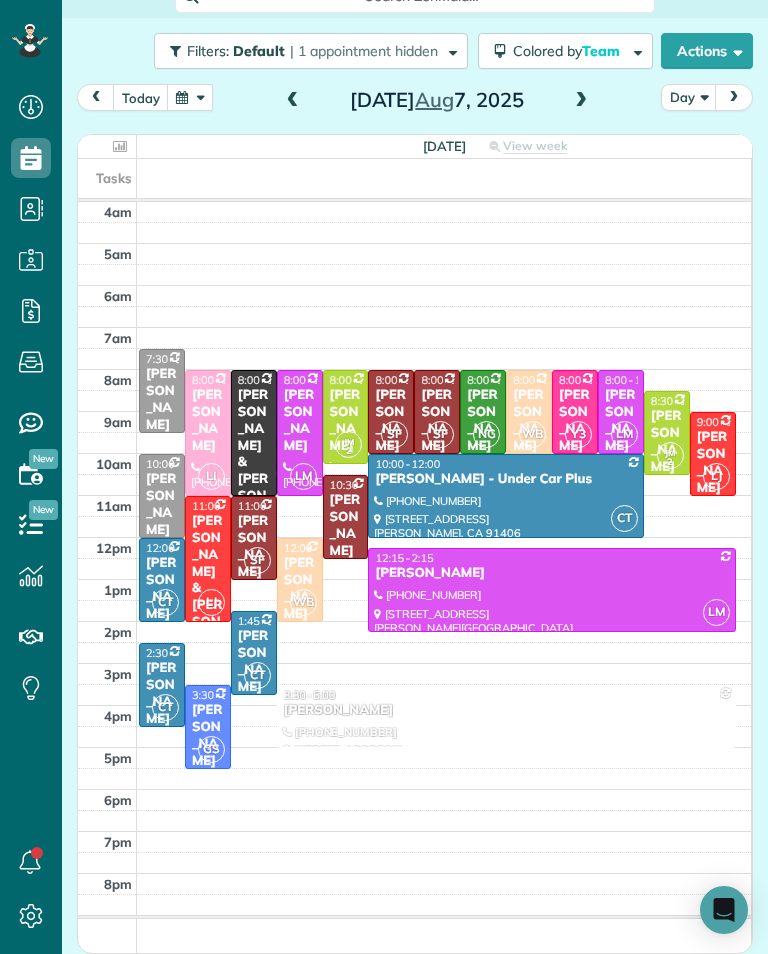 click on "Doug & Susan Rogers" at bounding box center [254, 463] 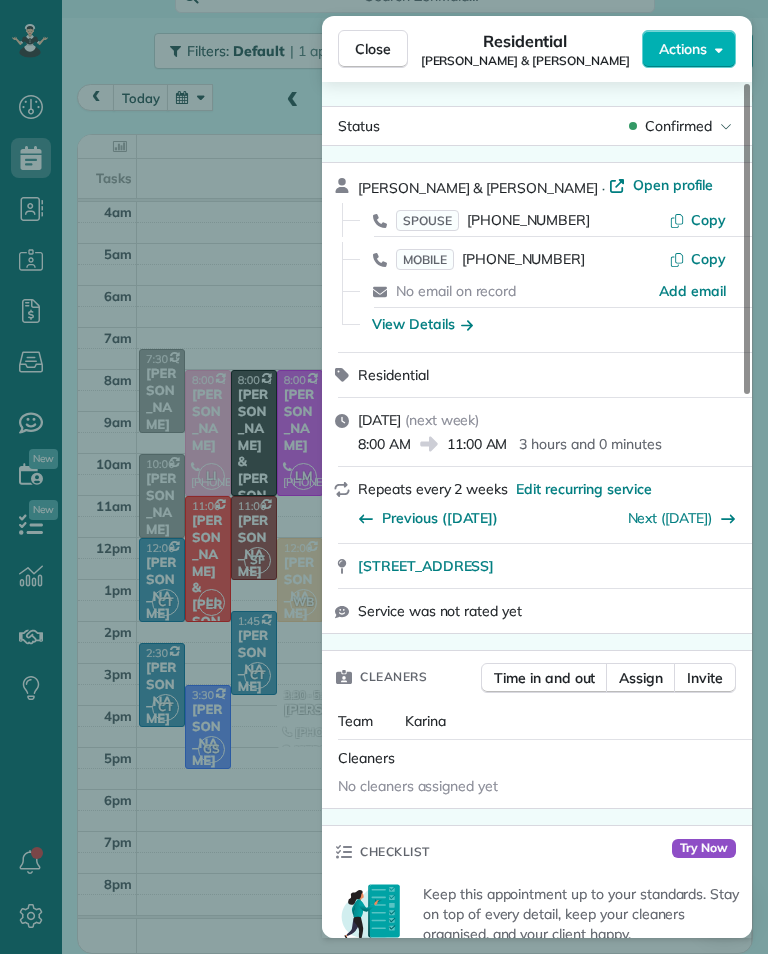 click on "Close Residential Doug & Susan Rogers Actions Status Confirmed Doug & Susan Rogers · Open profile SPOUSE (818) 939-3153 Copy MOBILE (818) 939-3141 Copy No email on record Add email View Details Residential Thursday, August 07, 2025 ( next week ) 8:00 AM 11:00 AM 3 hours and 0 minutes Repeats every 2 weeks Edit recurring service Previous (Jul 24) Next (Aug 21) 1600 Valley View Road Glendale CA 91202 Service was not rated yet Cleaners Time in and out Assign Invite Team Karina Cleaners No cleaners assigned yet Checklist Try Now Keep this appointment up to your standards. Stay on top of every detail, keep your cleaners organised, and your client happy. Assign a checklist Watch a 5 min demo Billing Billing actions Service Service Price (1x $225.00) $225.00 Add an item Overcharge $0.00 Discount $0.00 Coupon discount - Primary tax - Secondary tax - Total appointment price $225.00 Tips collected New feature! $0.00 Unpaid Mark as paid Total including tip $225.00 Get paid online in no-time! Charge customer credit card" at bounding box center (384, 477) 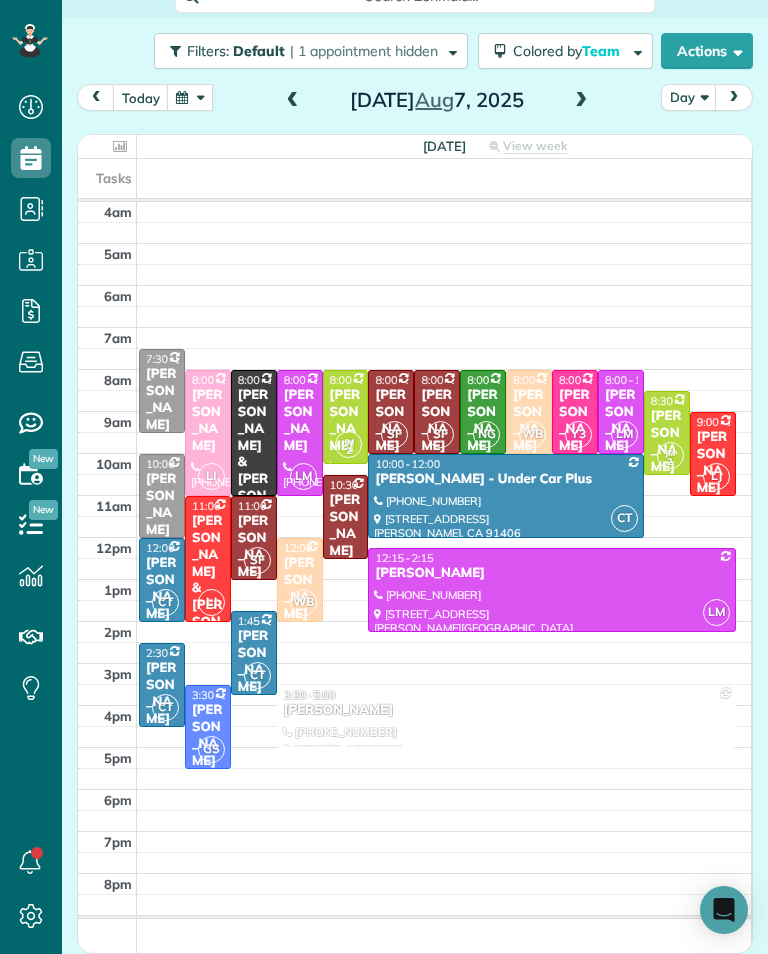 scroll, scrollTop: 985, scrollLeft: 62, axis: both 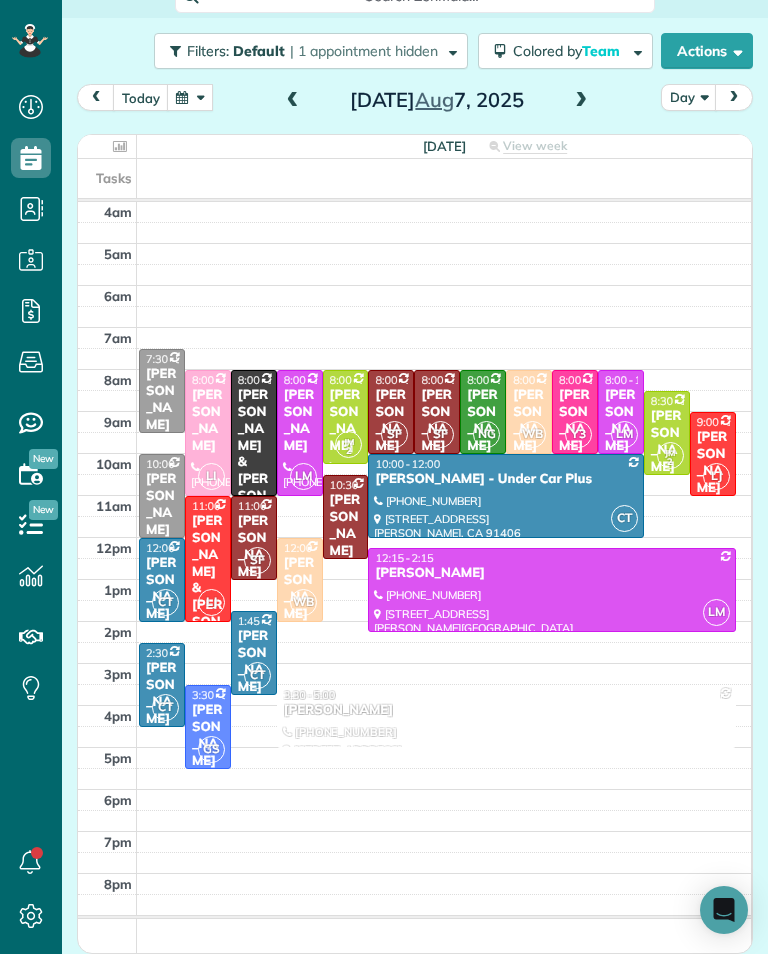 click at bounding box center [293, 101] 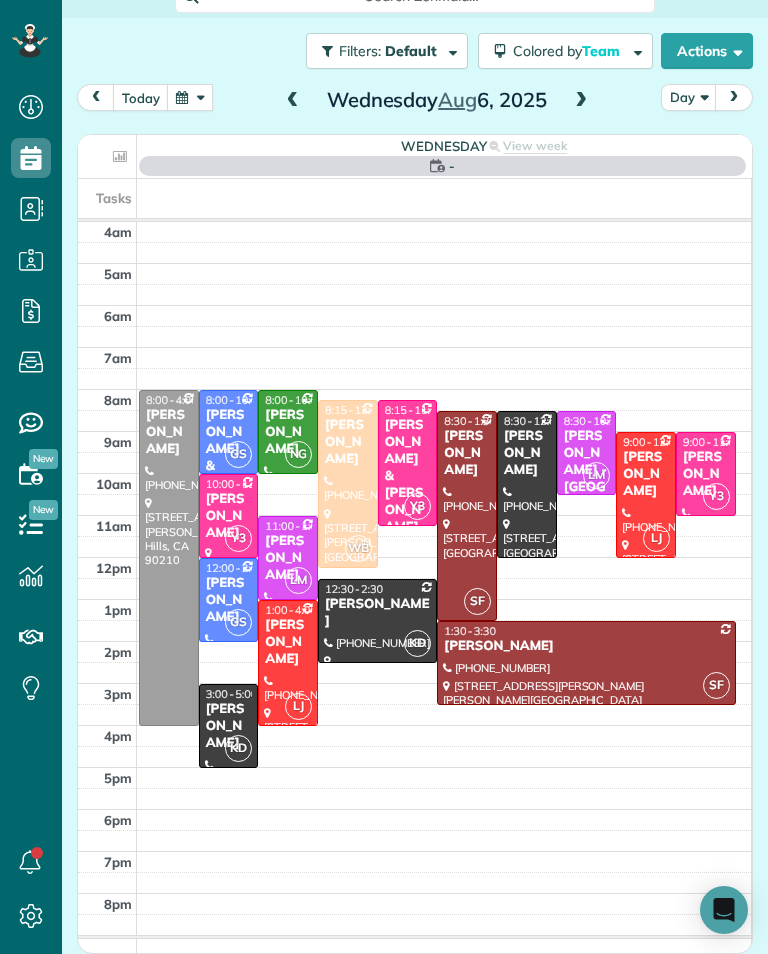 click on "today   Day Wednesday  Aug  6, 2025" at bounding box center (415, 102) 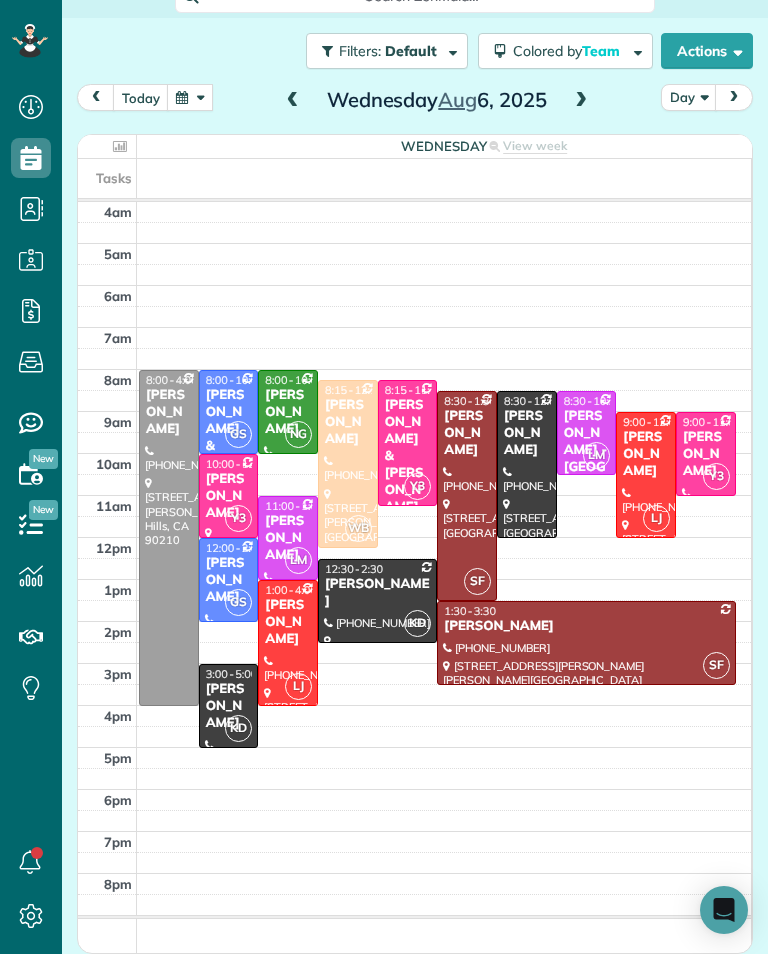 scroll, scrollTop: 107, scrollLeft: 0, axis: vertical 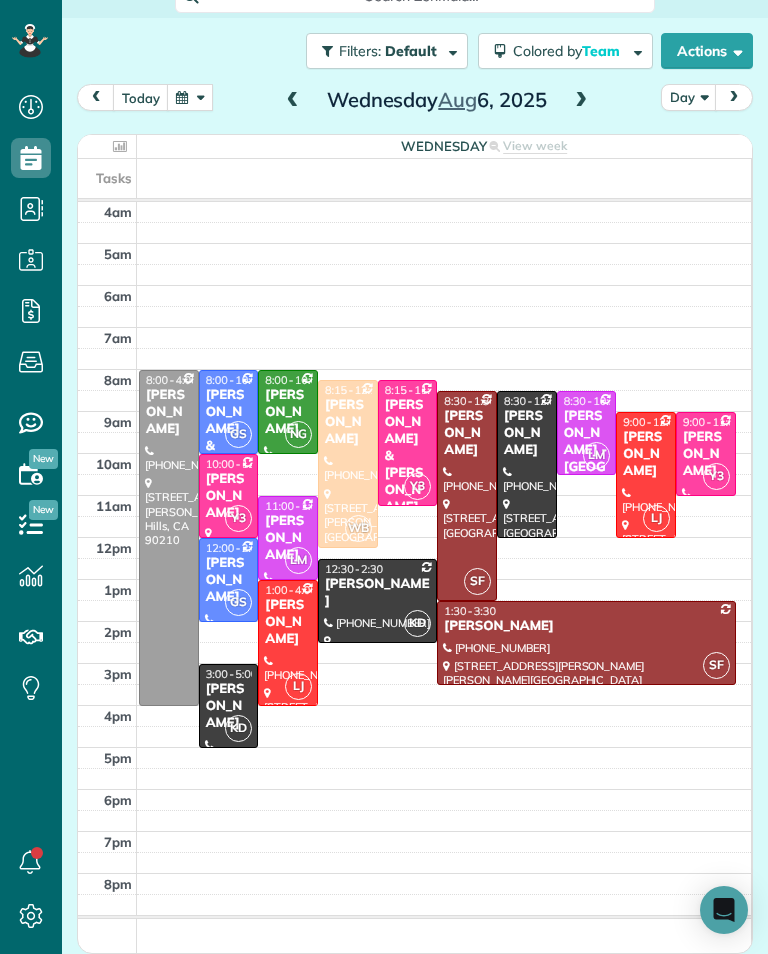 click at bounding box center (293, 101) 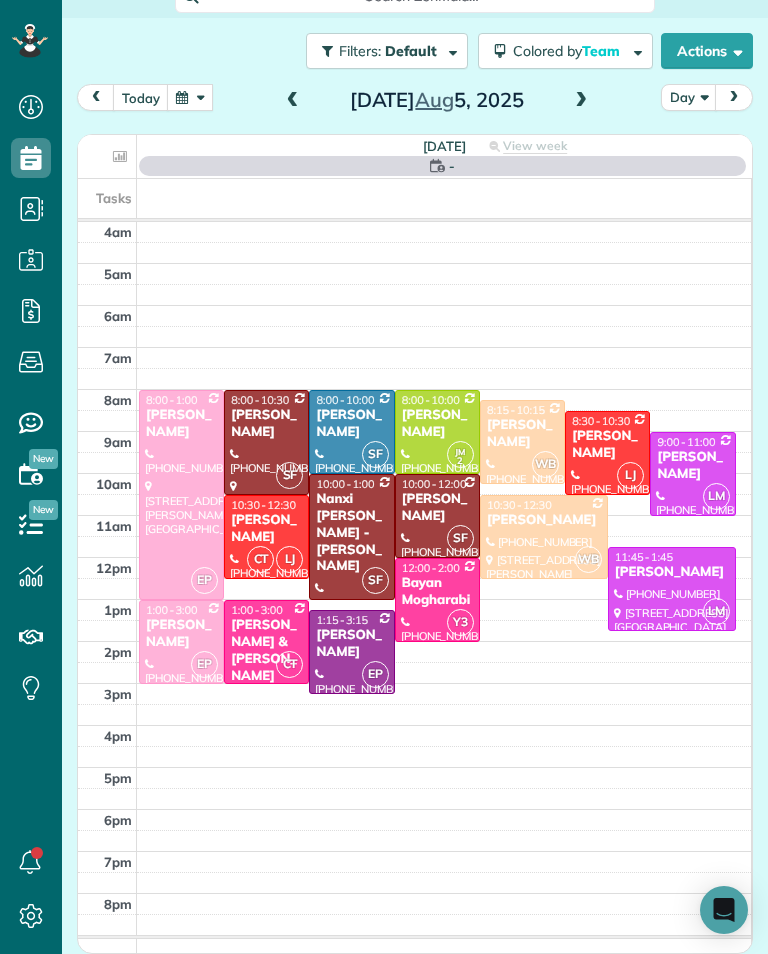 scroll, scrollTop: 105, scrollLeft: 0, axis: vertical 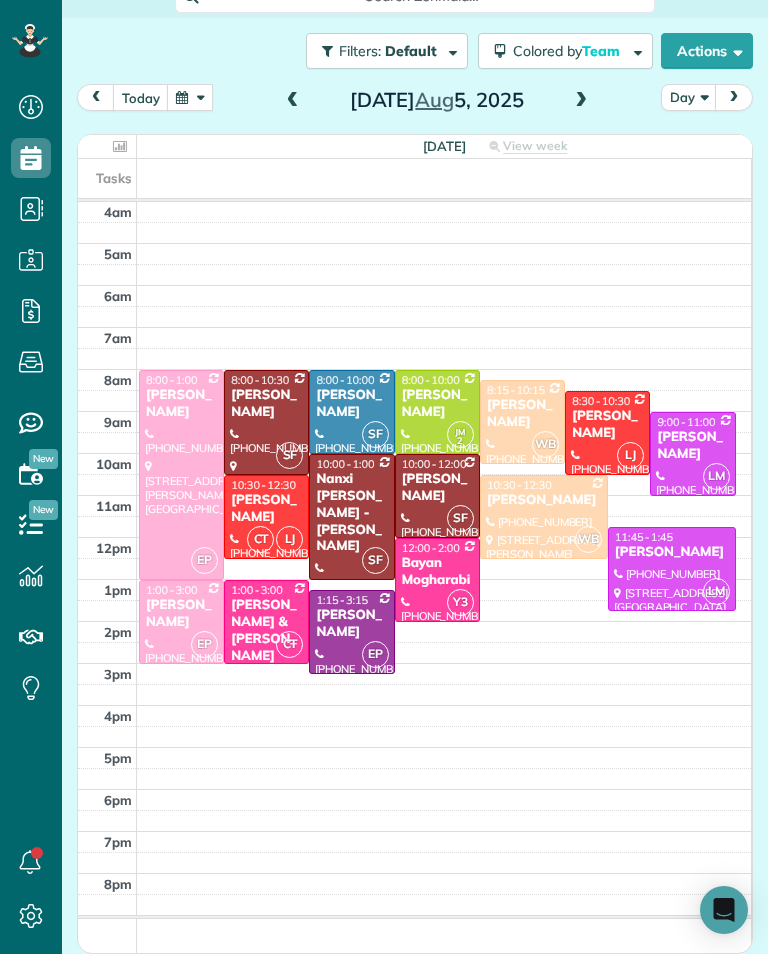 click at bounding box center [581, 101] 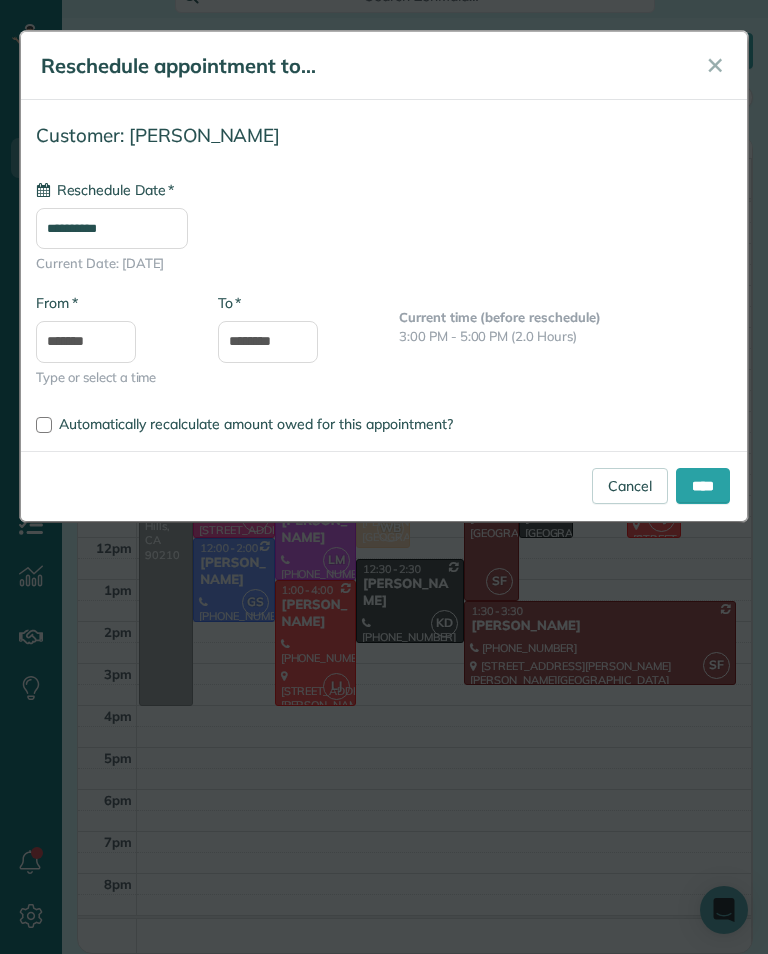 click on "**********" at bounding box center (112, 228) 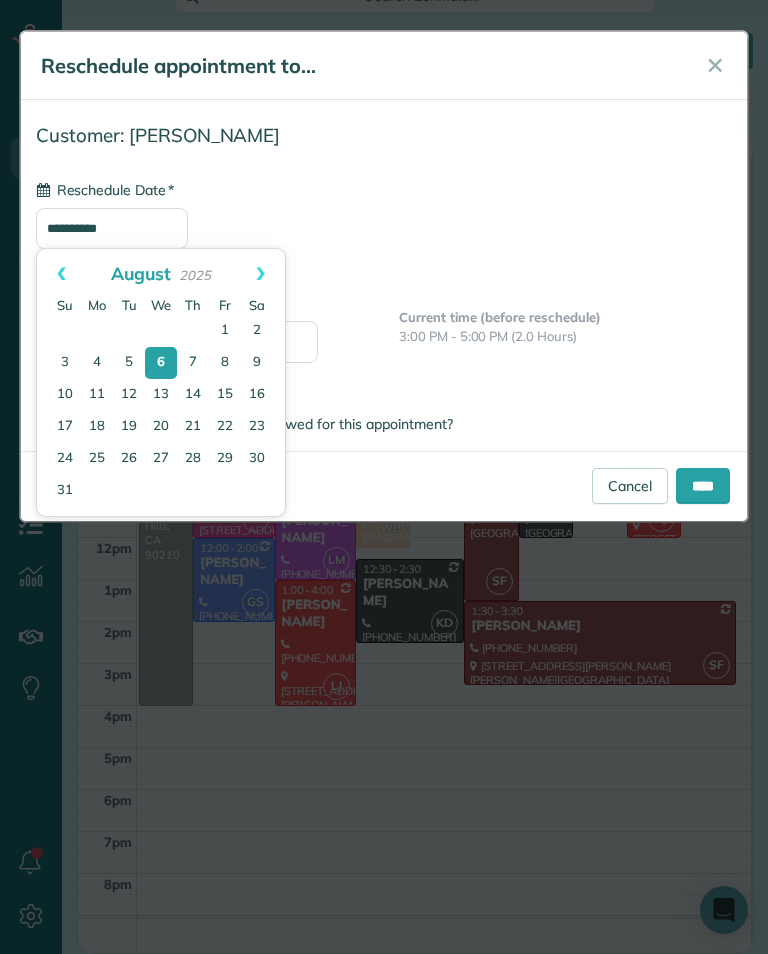 click on "5" at bounding box center [129, 363] 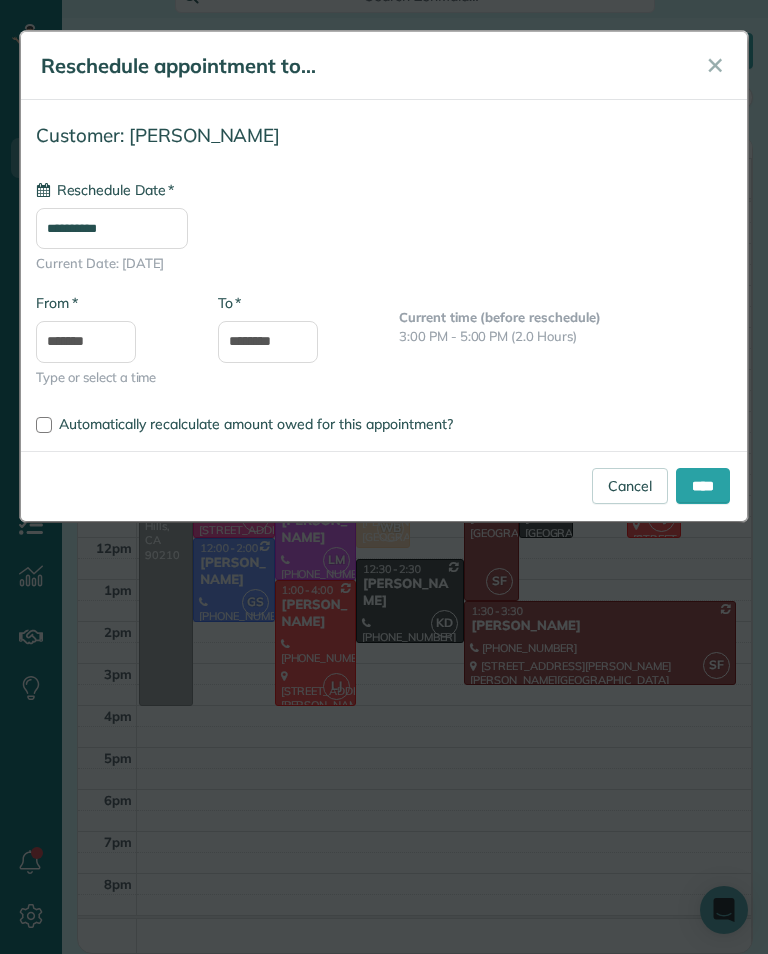 click on "Cancel
****" at bounding box center (384, 486) 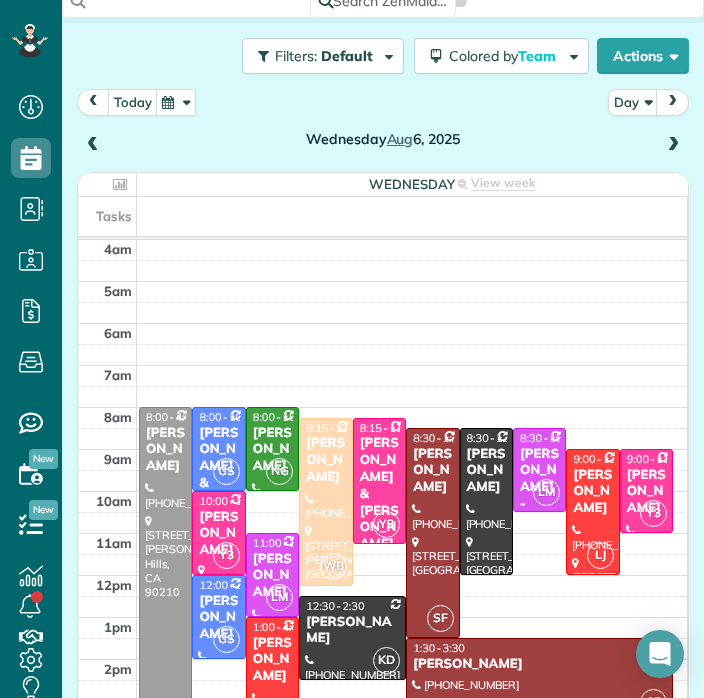 scroll, scrollTop: 729, scrollLeft: 62, axis: both 